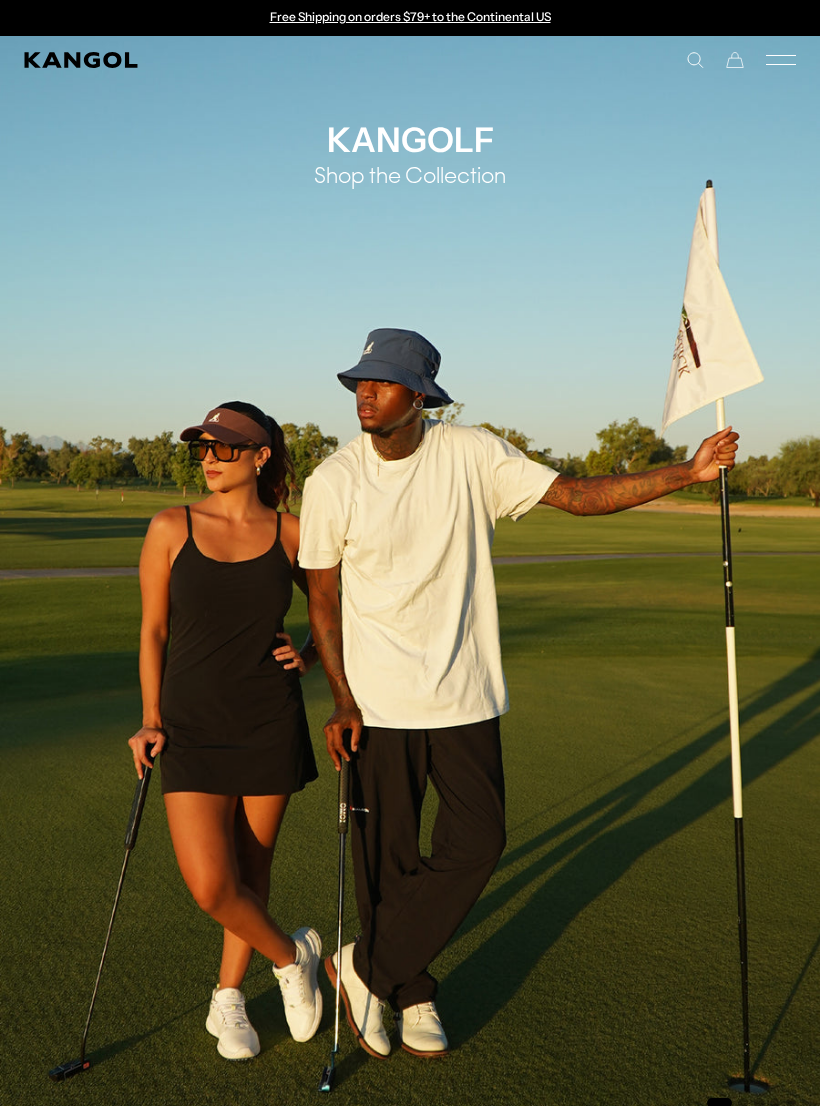 scroll, scrollTop: 0, scrollLeft: 0, axis: both 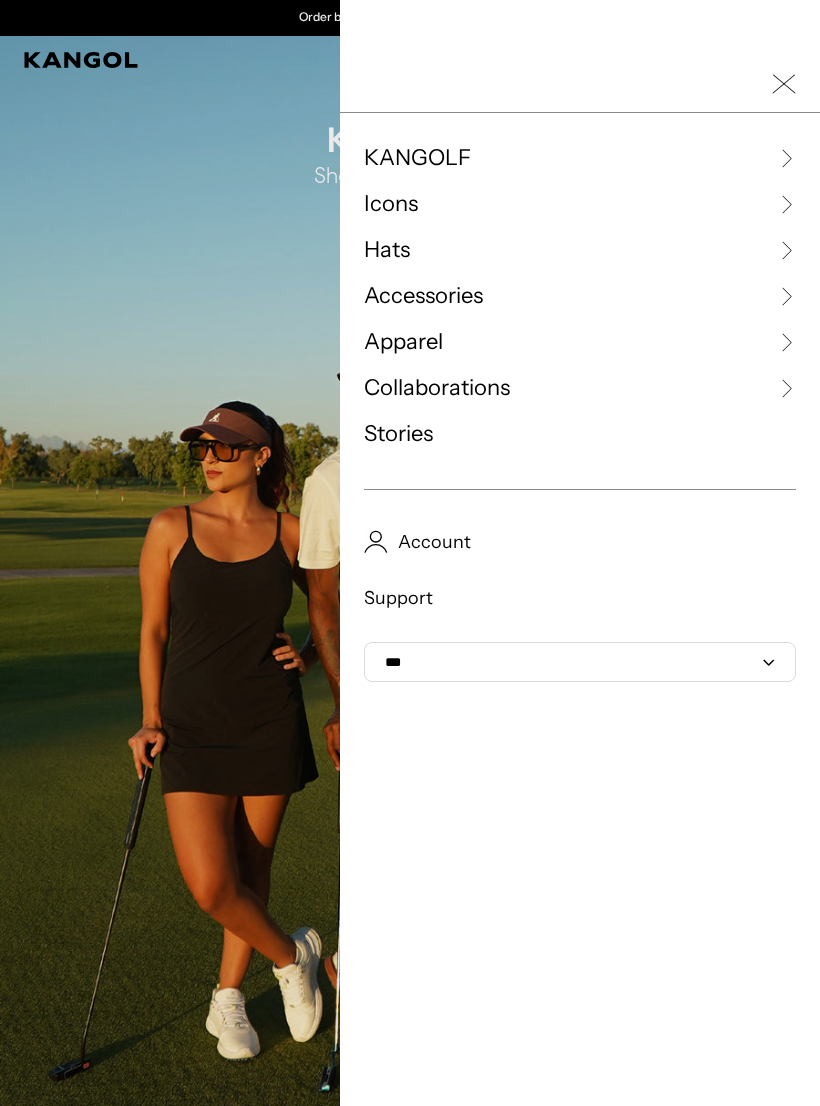 click on "Close dialog Enter your email to unlock
10% OFF
your first order *Excludes select styles, gift cards, tax, shipping and previous purchases.  Discount does not combine with other coupons.  See the site for details.  Continue ******" at bounding box center (410, 553) 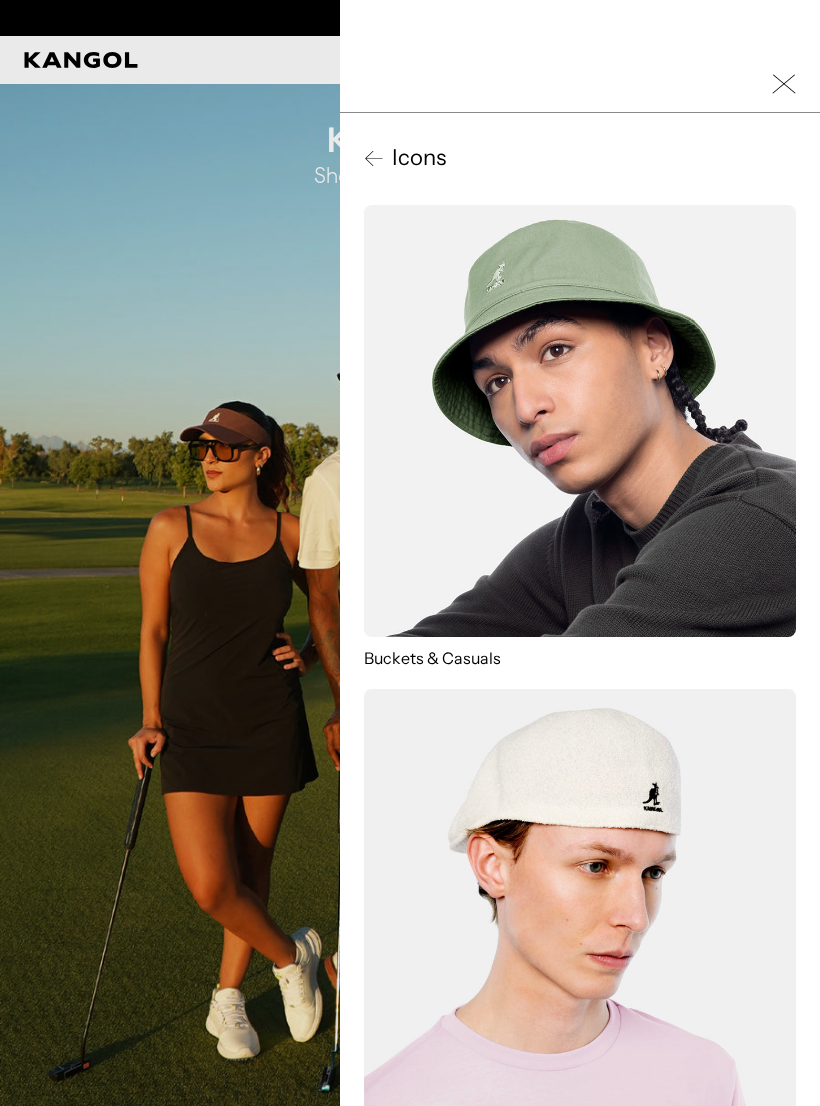 scroll, scrollTop: 0, scrollLeft: 412, axis: horizontal 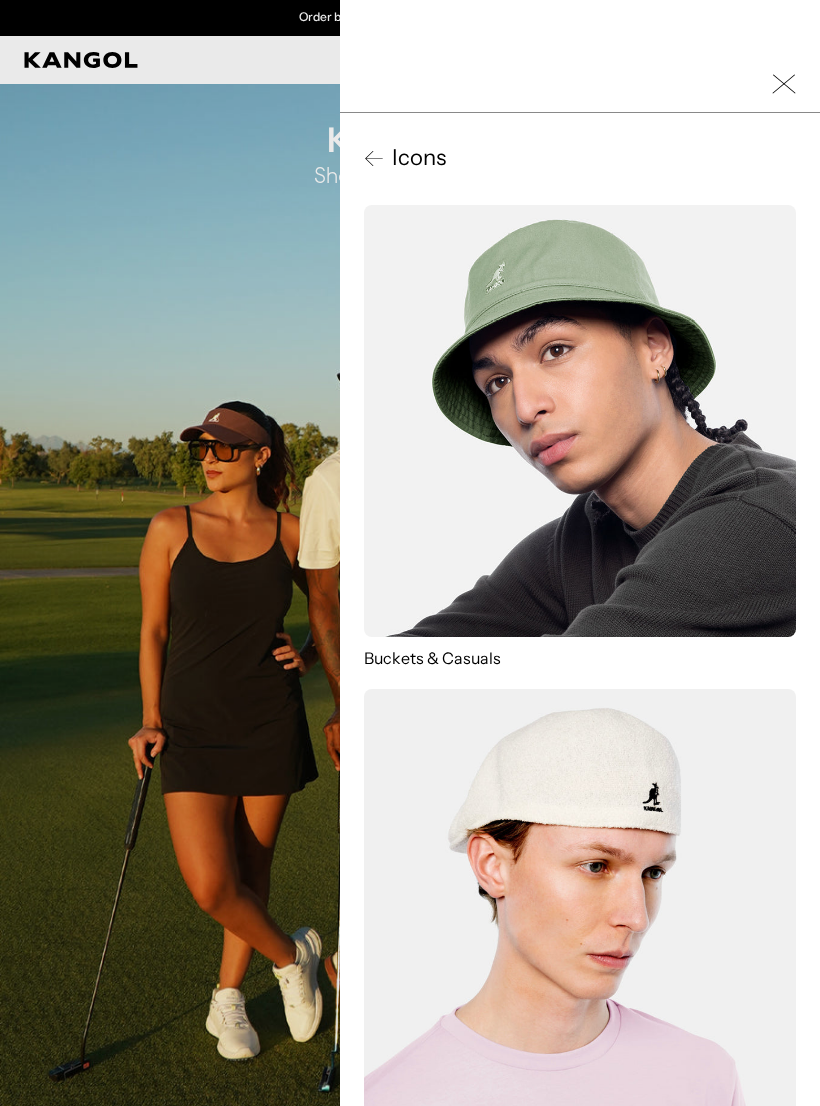 click on "Icons" at bounding box center (415, 158) 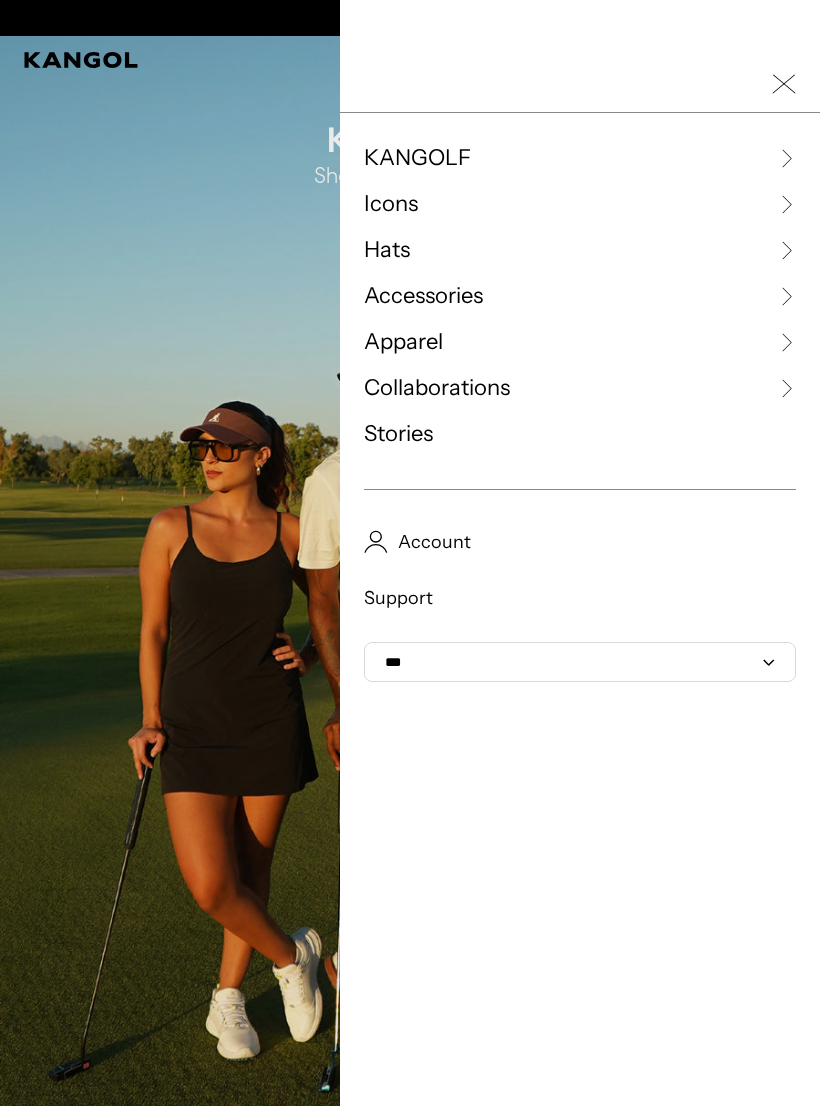 scroll, scrollTop: 0, scrollLeft: 0, axis: both 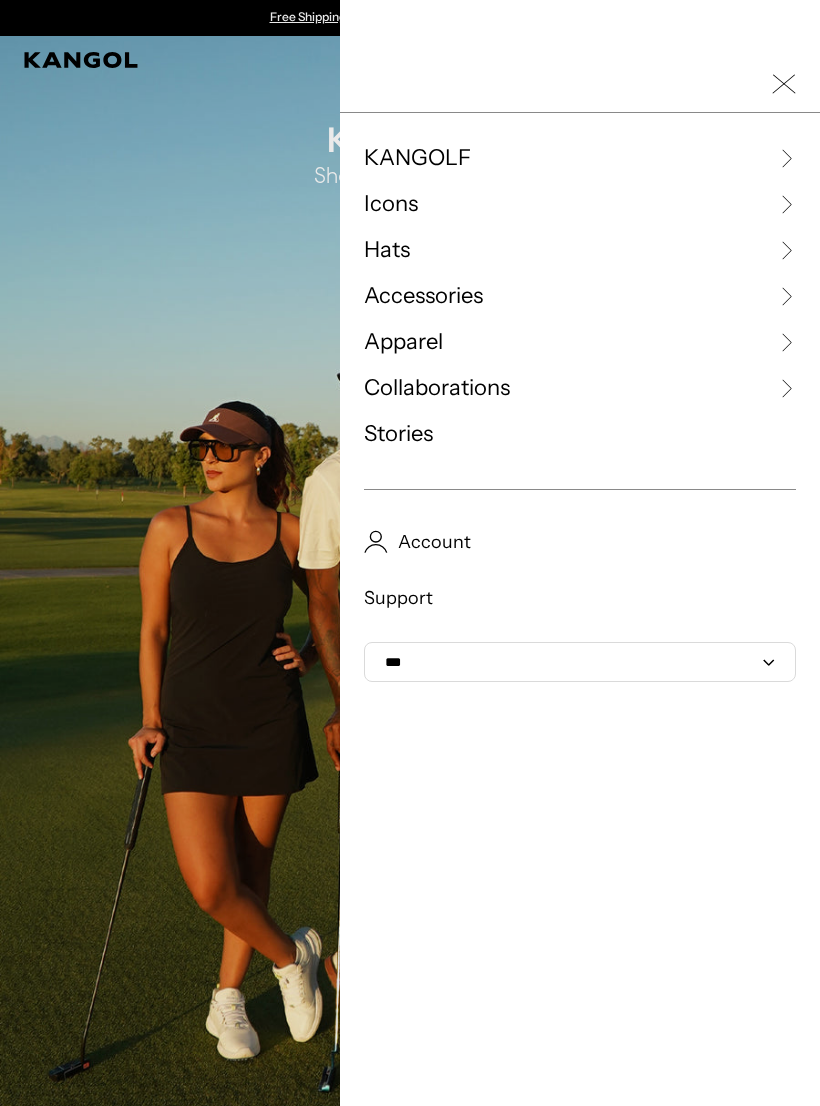 click on "Hats" at bounding box center (387, 250) 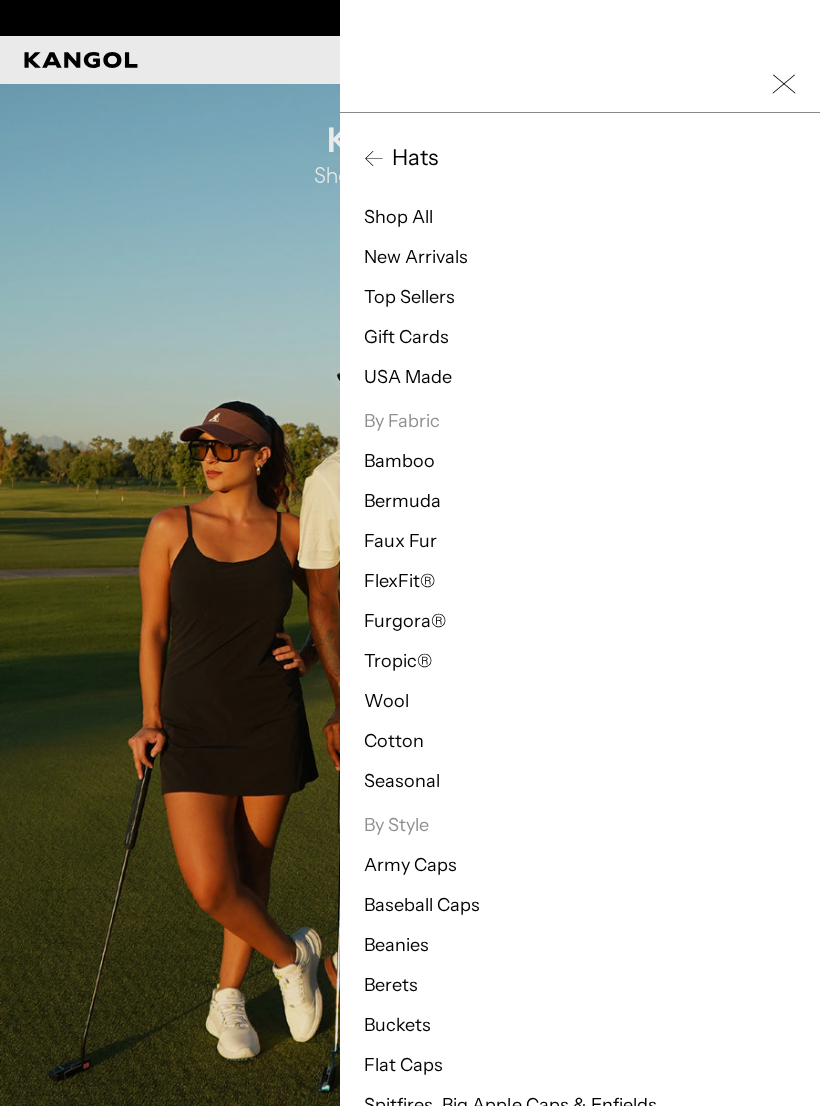 scroll, scrollTop: 0, scrollLeft: 412, axis: horizontal 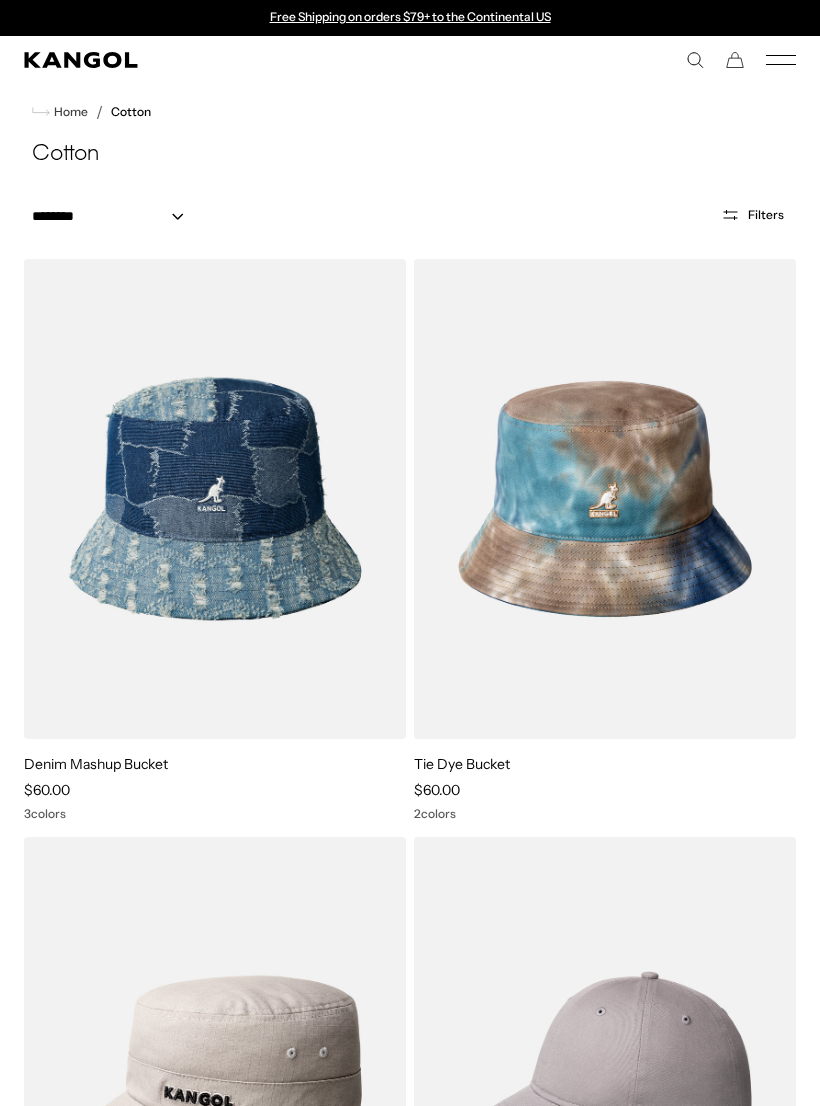 click 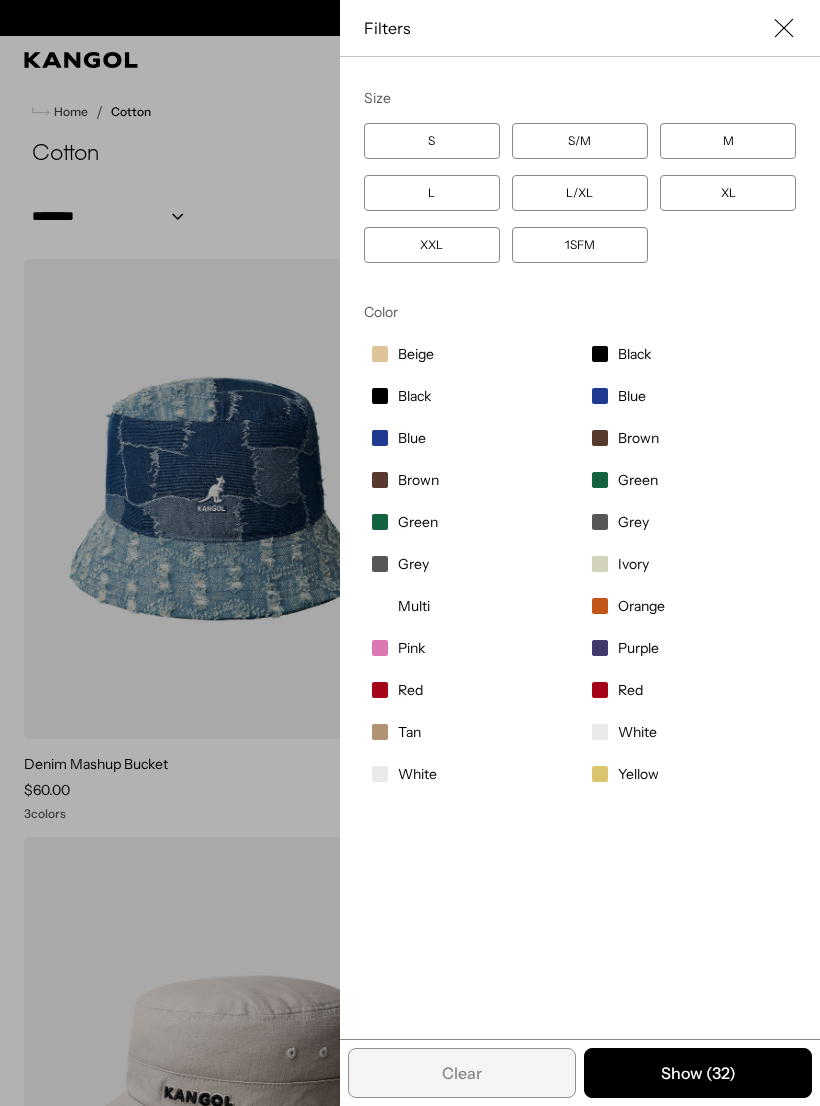 scroll, scrollTop: 0, scrollLeft: 0, axis: both 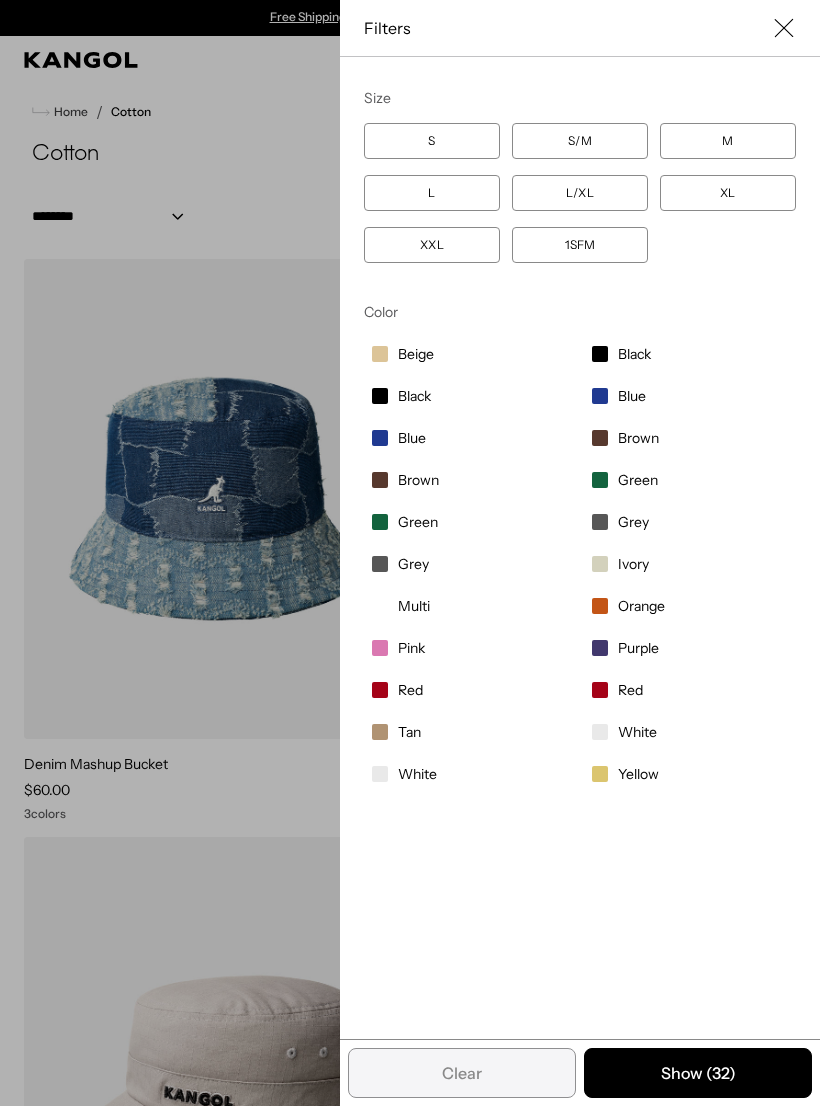 click 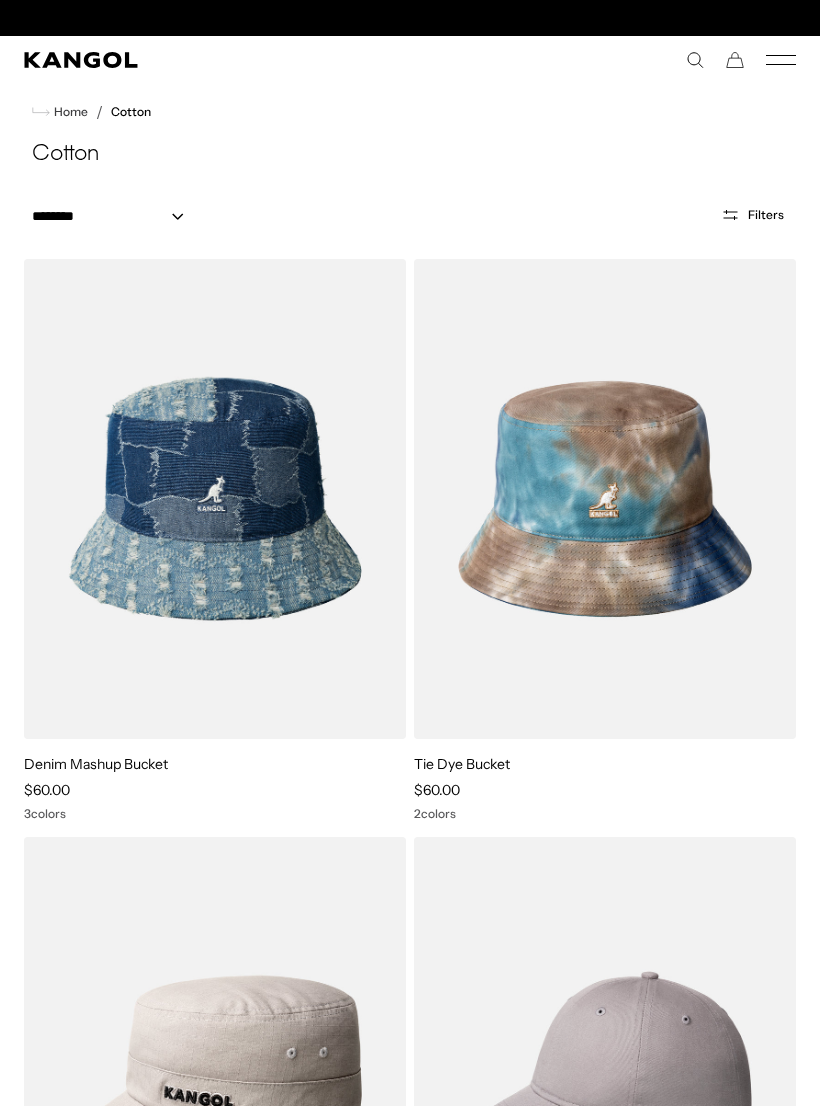scroll, scrollTop: 0, scrollLeft: 0, axis: both 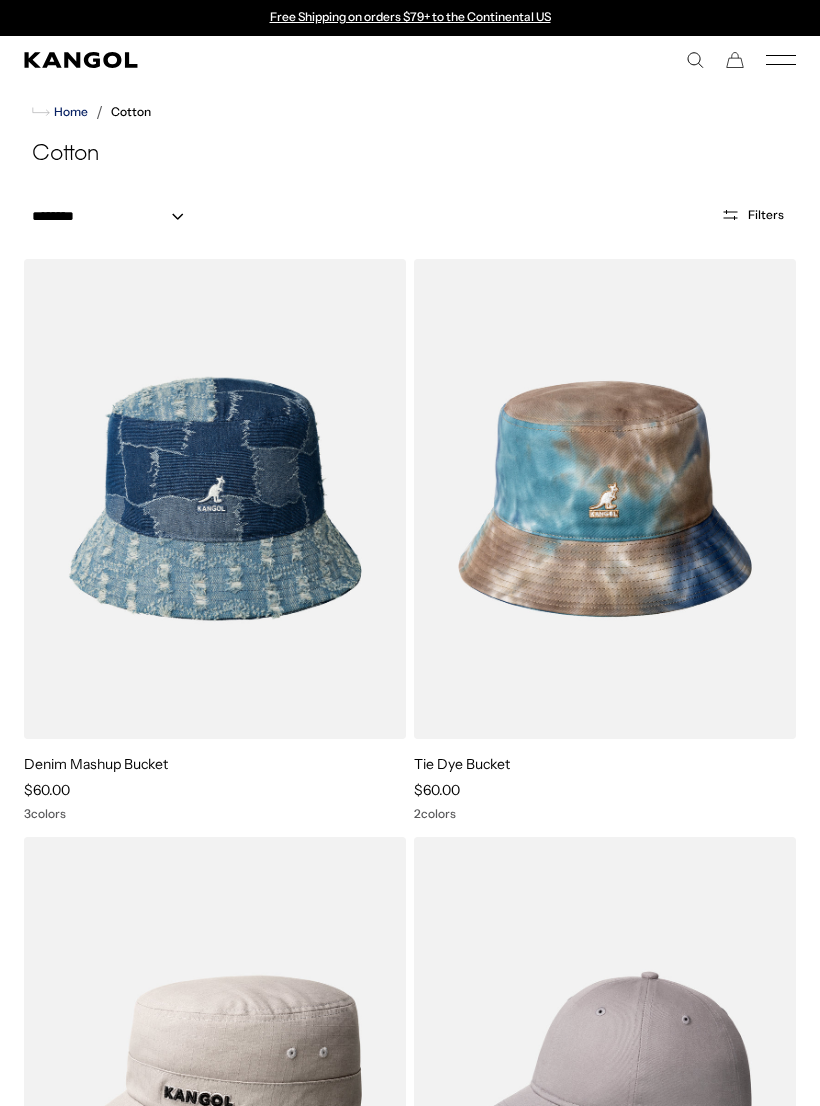 click on "Home" at bounding box center (69, 112) 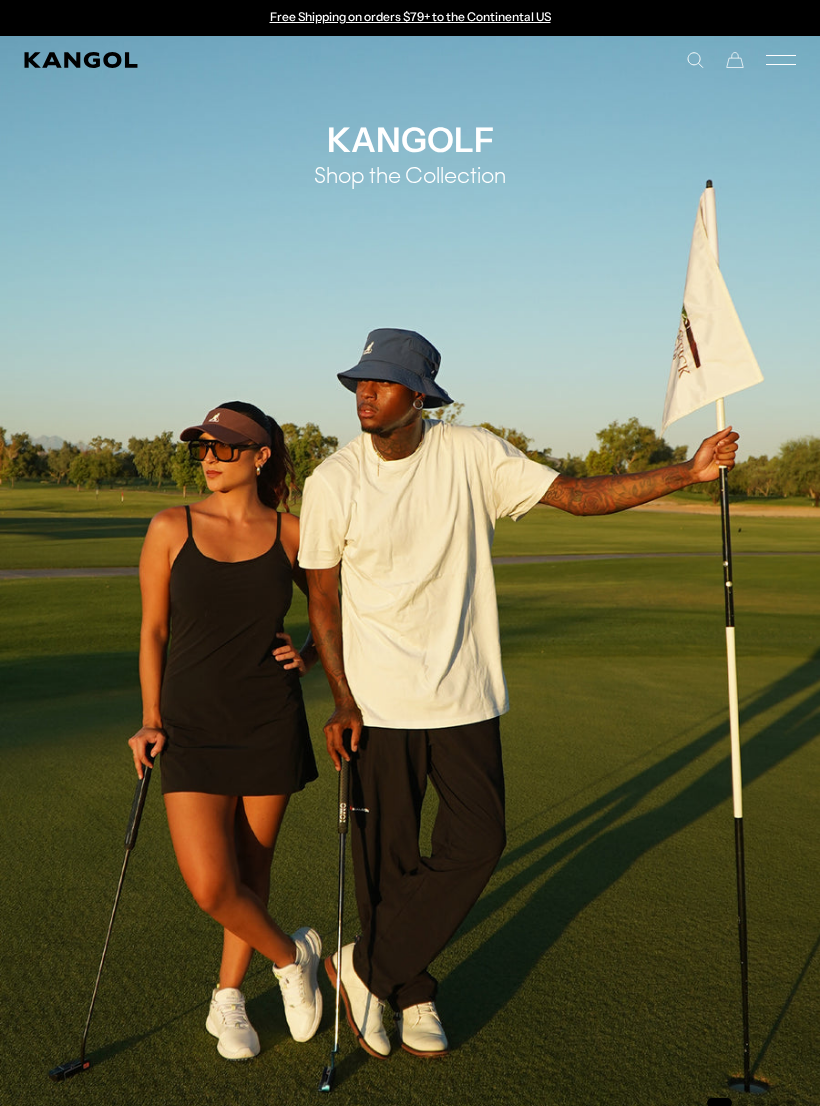 scroll, scrollTop: 0, scrollLeft: 0, axis: both 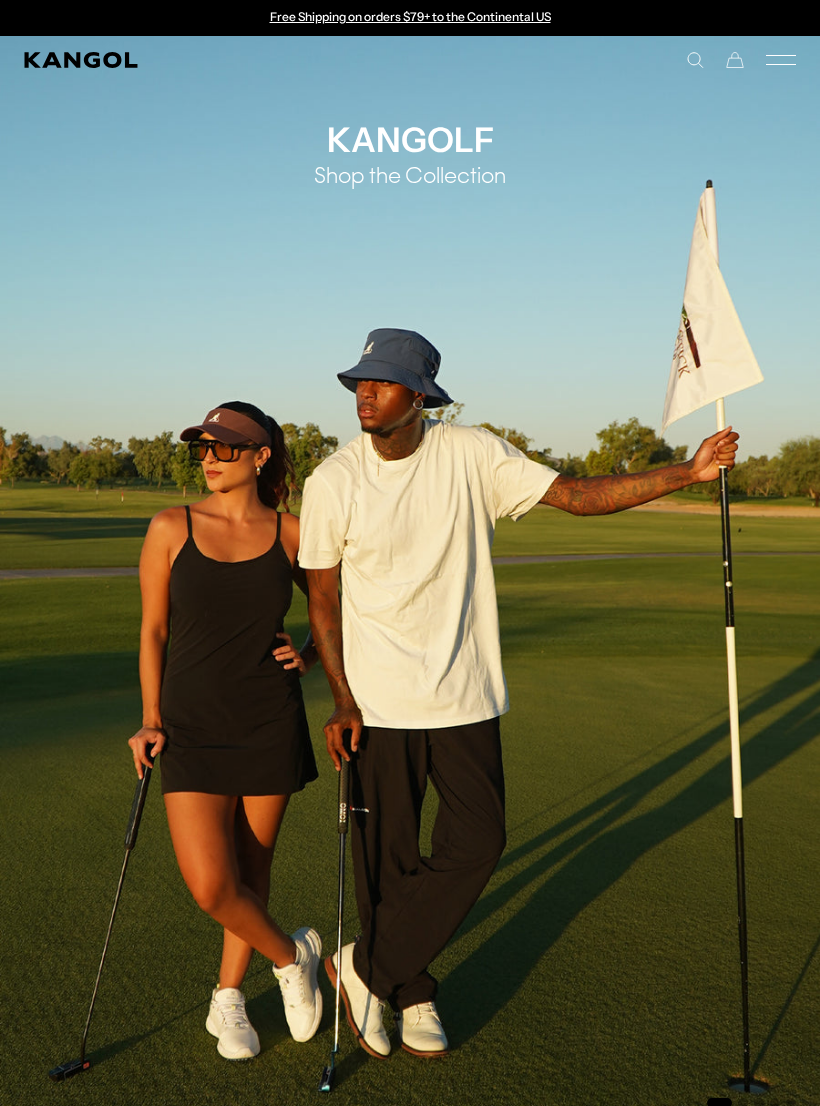 click 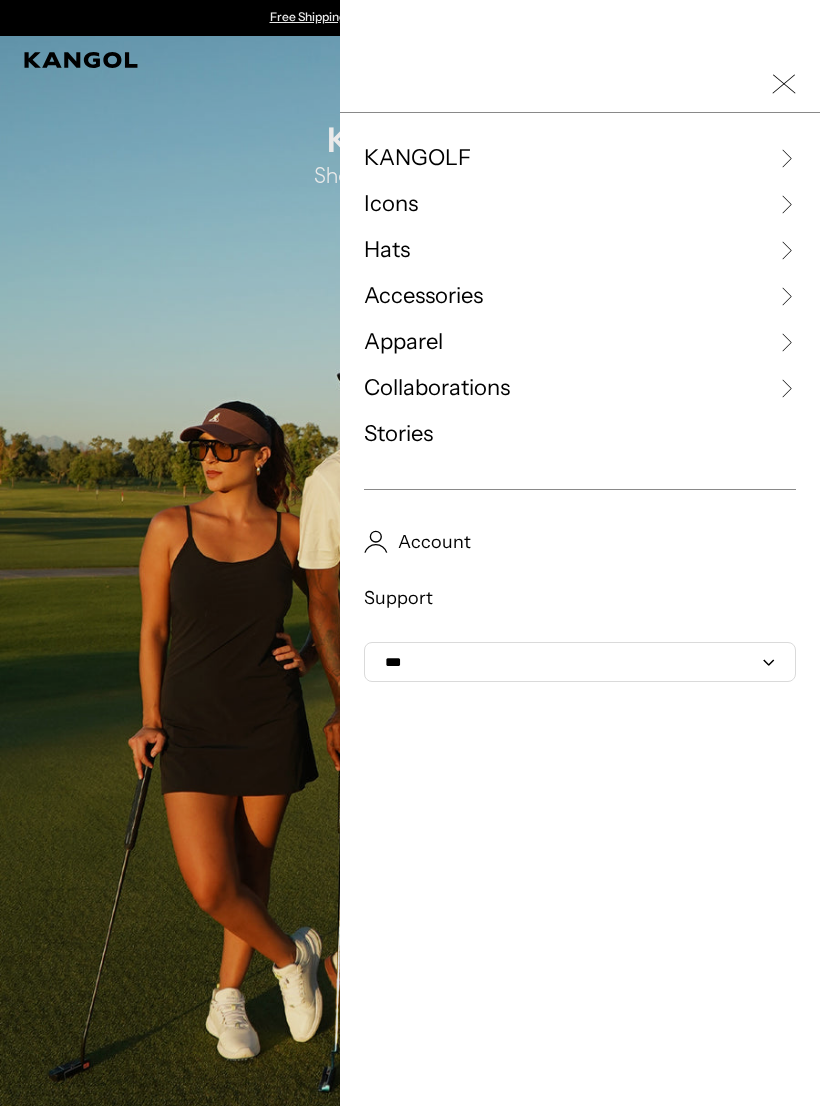 click on "Hats" at bounding box center [387, 250] 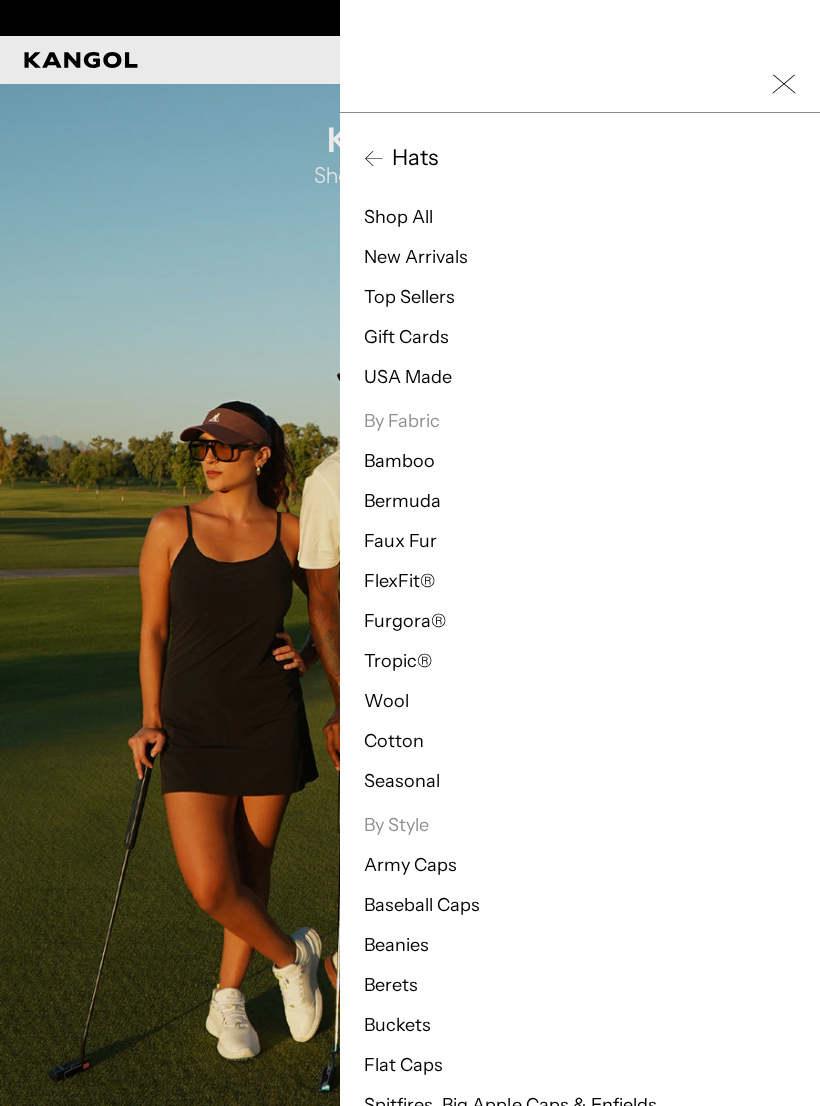scroll, scrollTop: 0, scrollLeft: 412, axis: horizontal 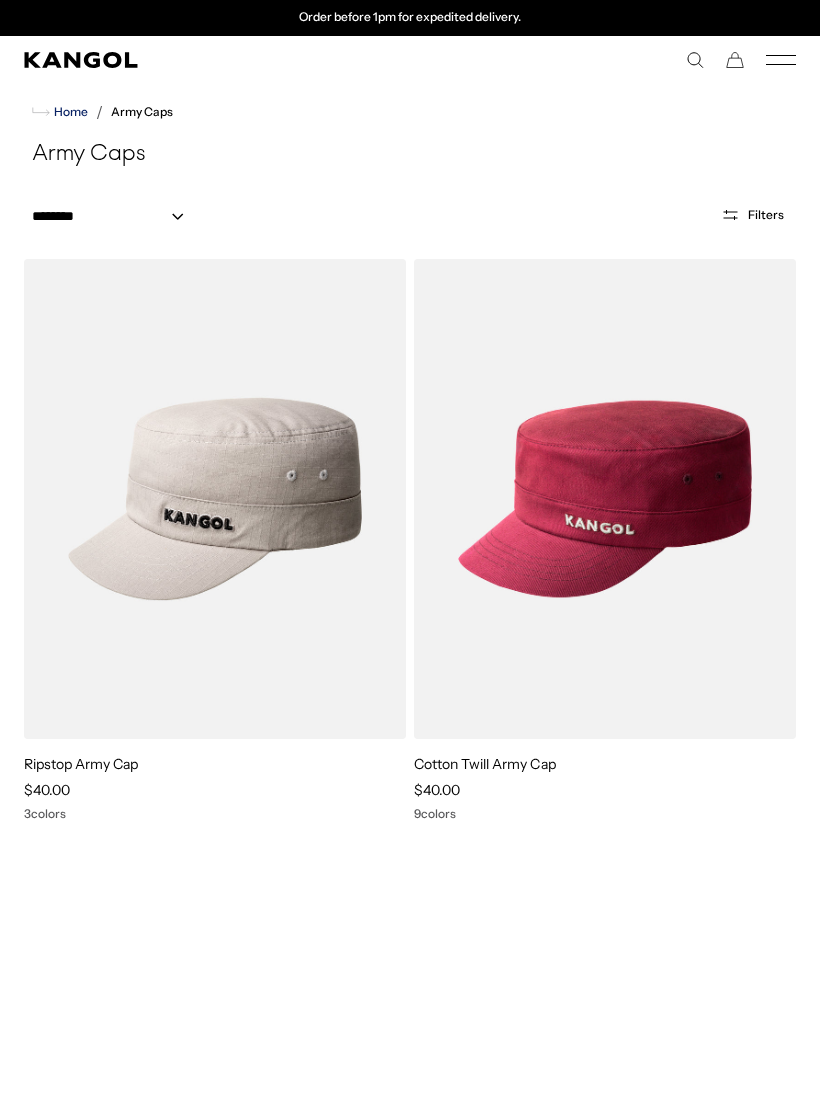 click on "Home" at bounding box center (69, 112) 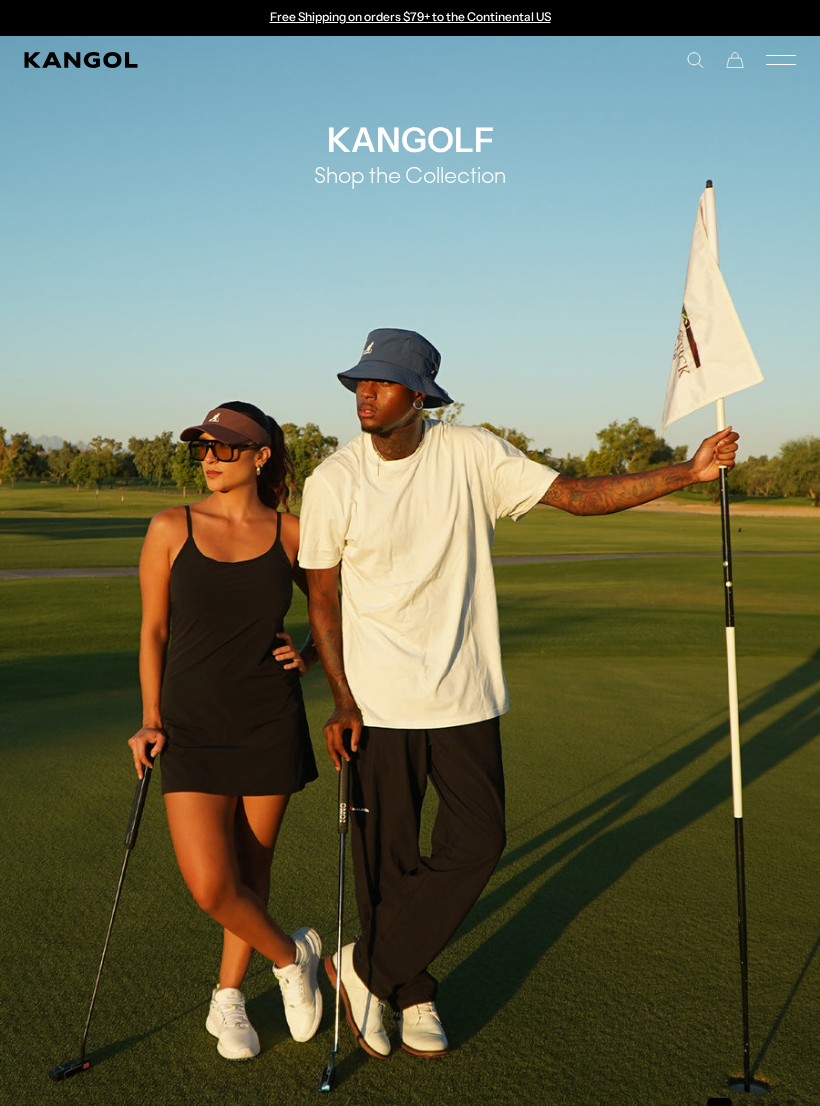 scroll, scrollTop: 0, scrollLeft: 0, axis: both 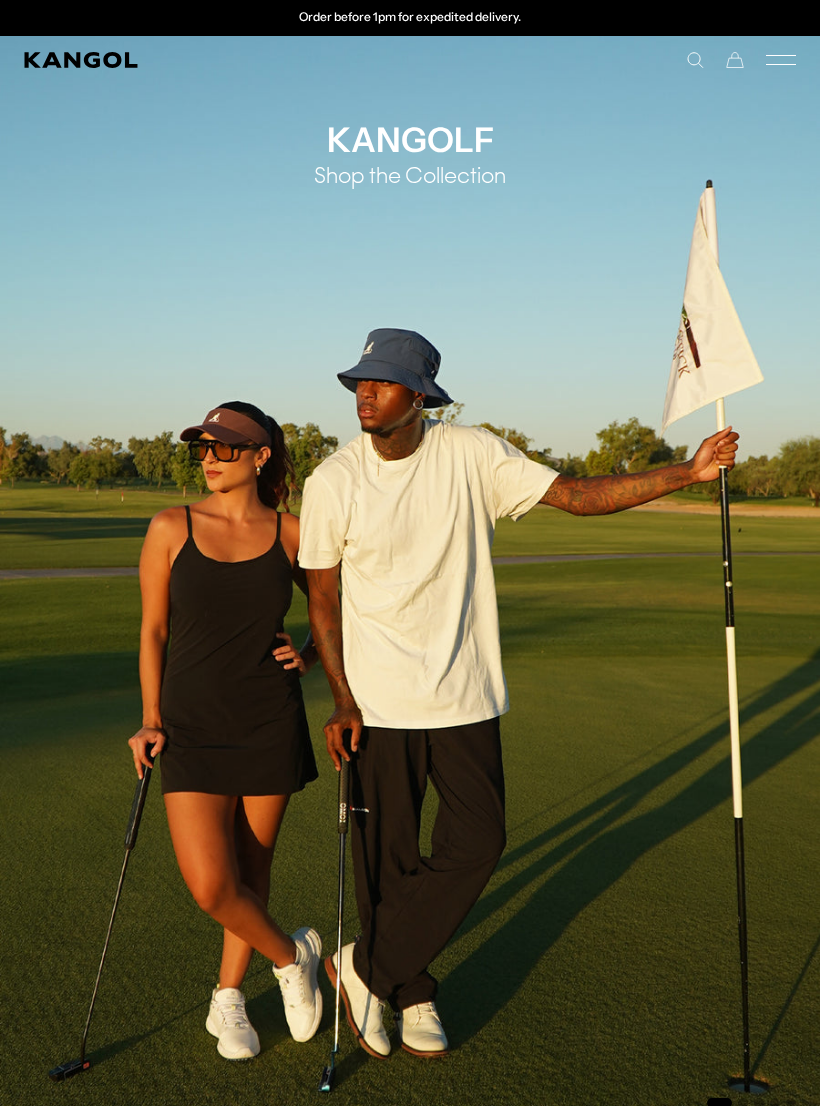 click 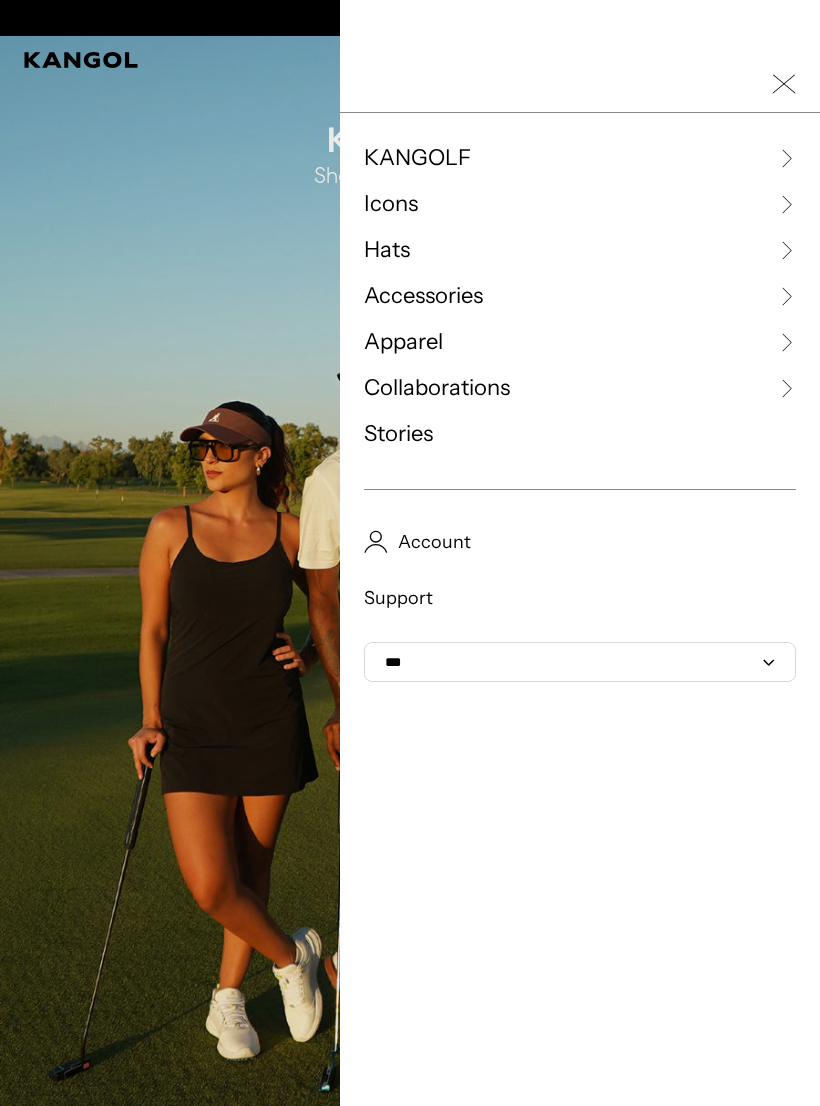 scroll, scrollTop: 0, scrollLeft: 412, axis: horizontal 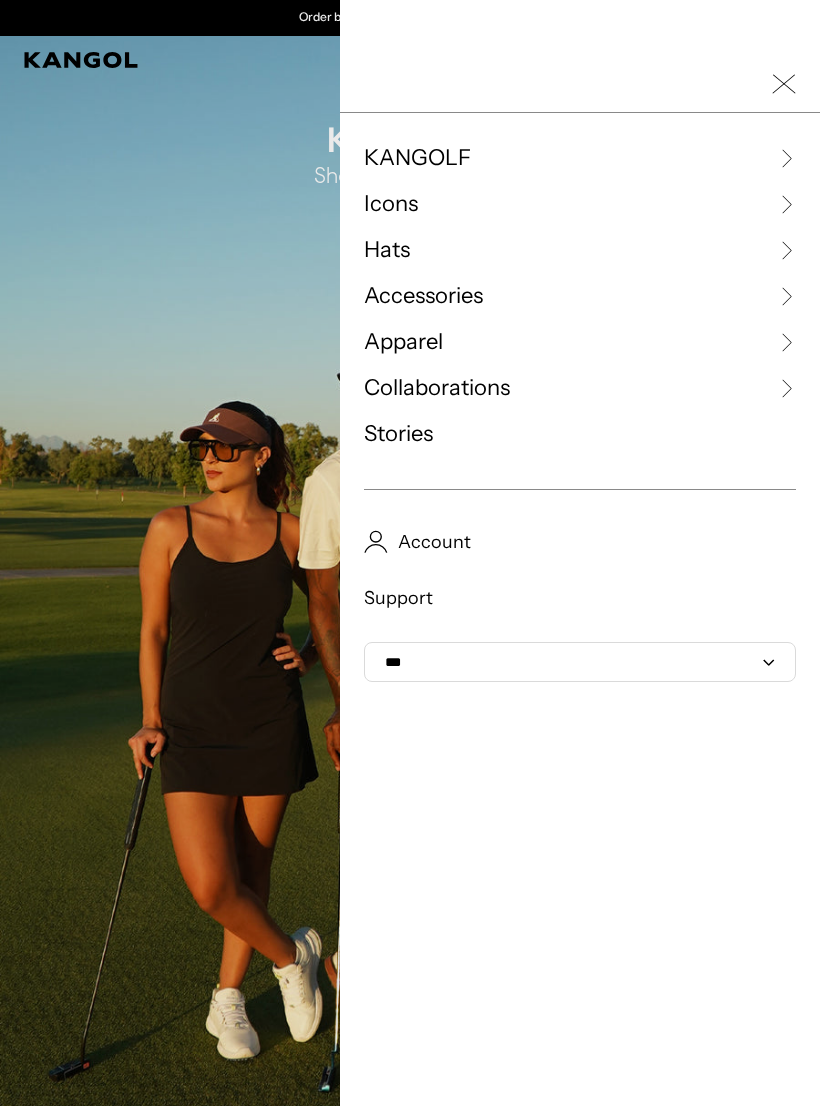 click 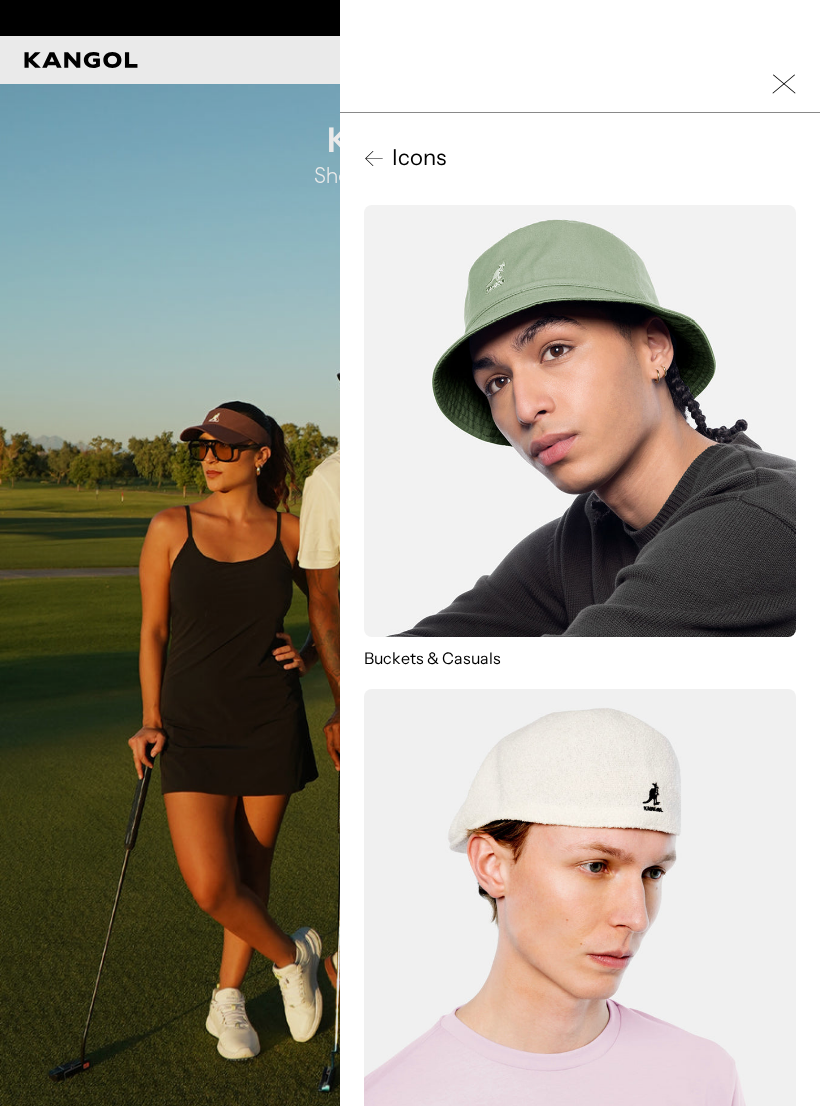 scroll, scrollTop: 0, scrollLeft: 0, axis: both 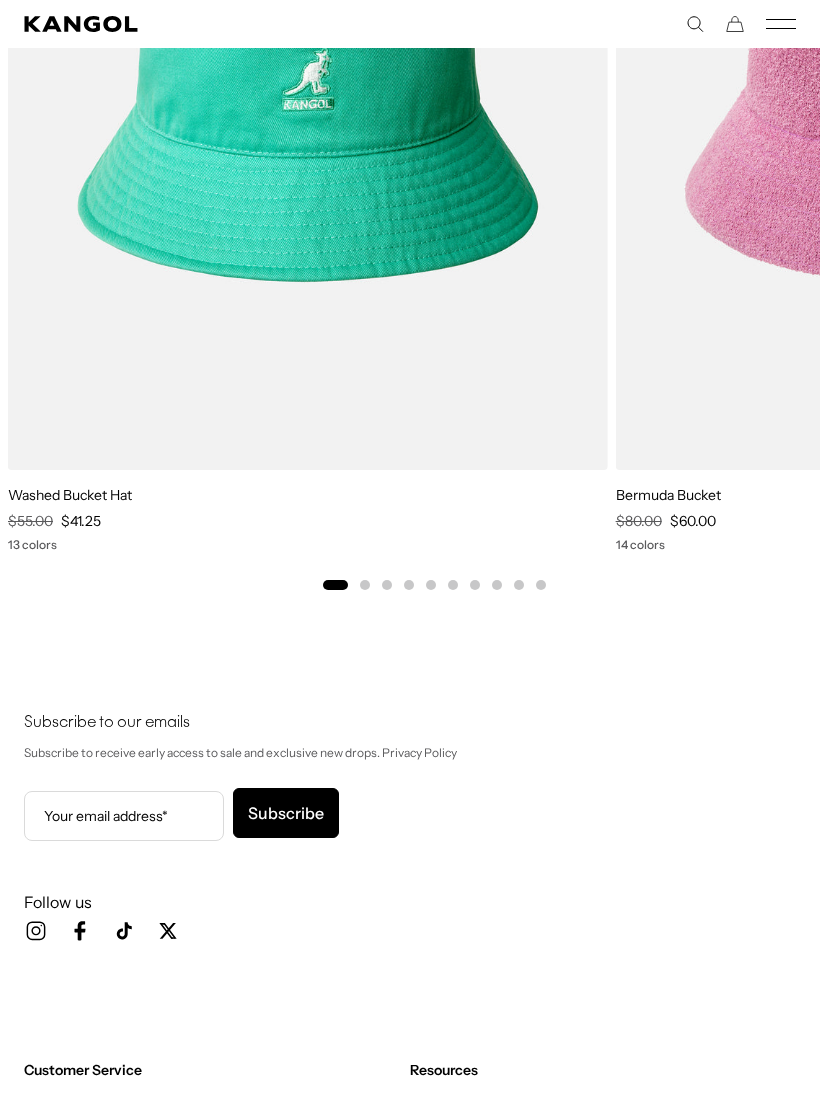 click at bounding box center [387, 584] 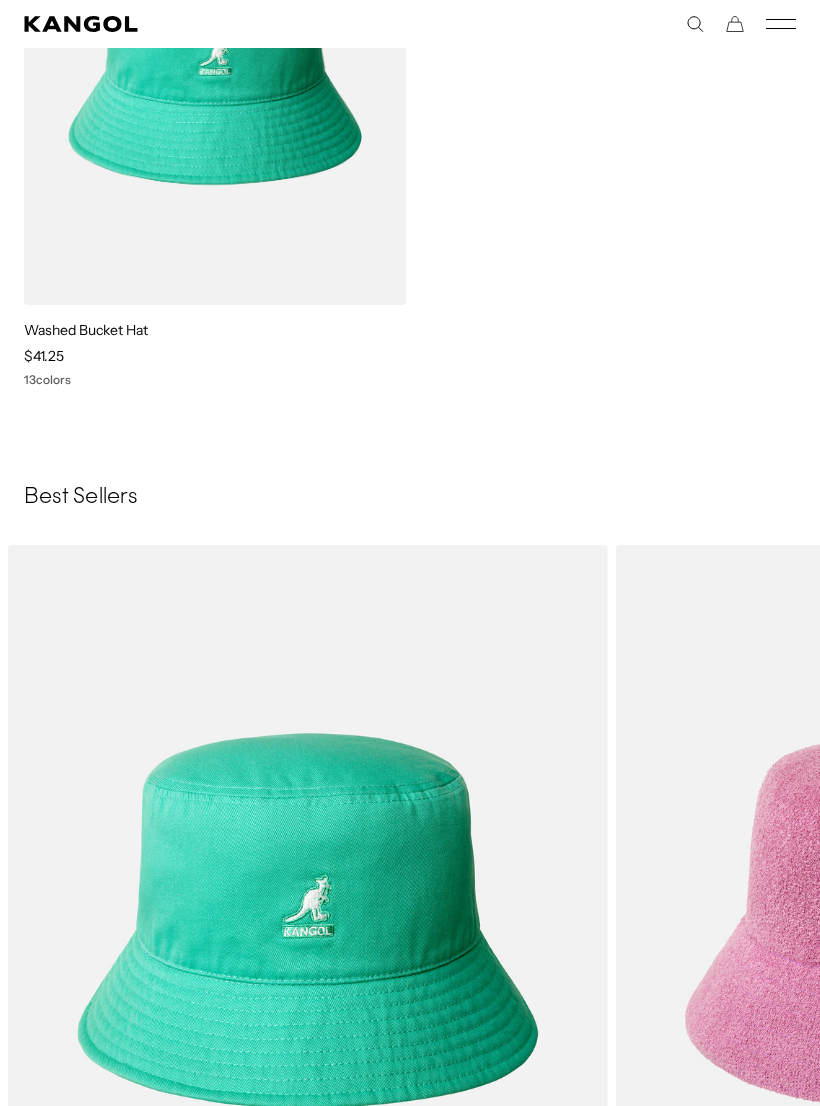scroll, scrollTop: 13655, scrollLeft: 0, axis: vertical 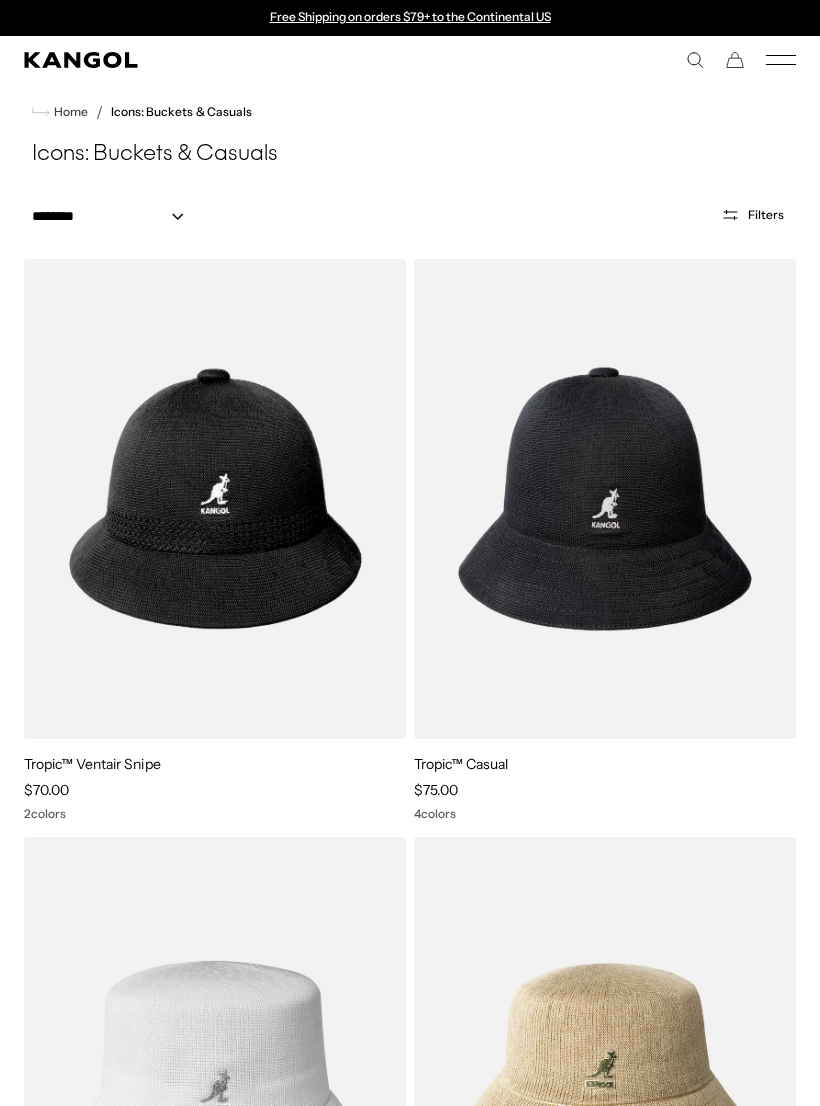 click on "Filters" at bounding box center [766, 215] 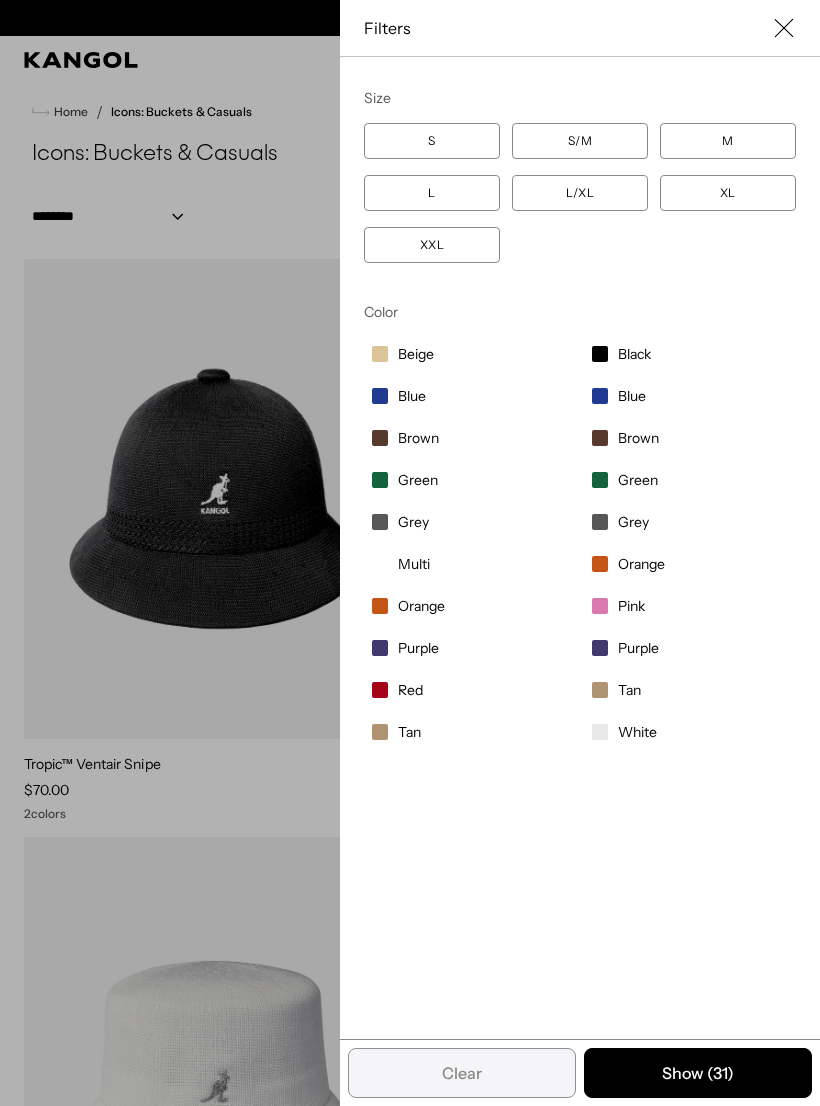 scroll, scrollTop: 0, scrollLeft: 412, axis: horizontal 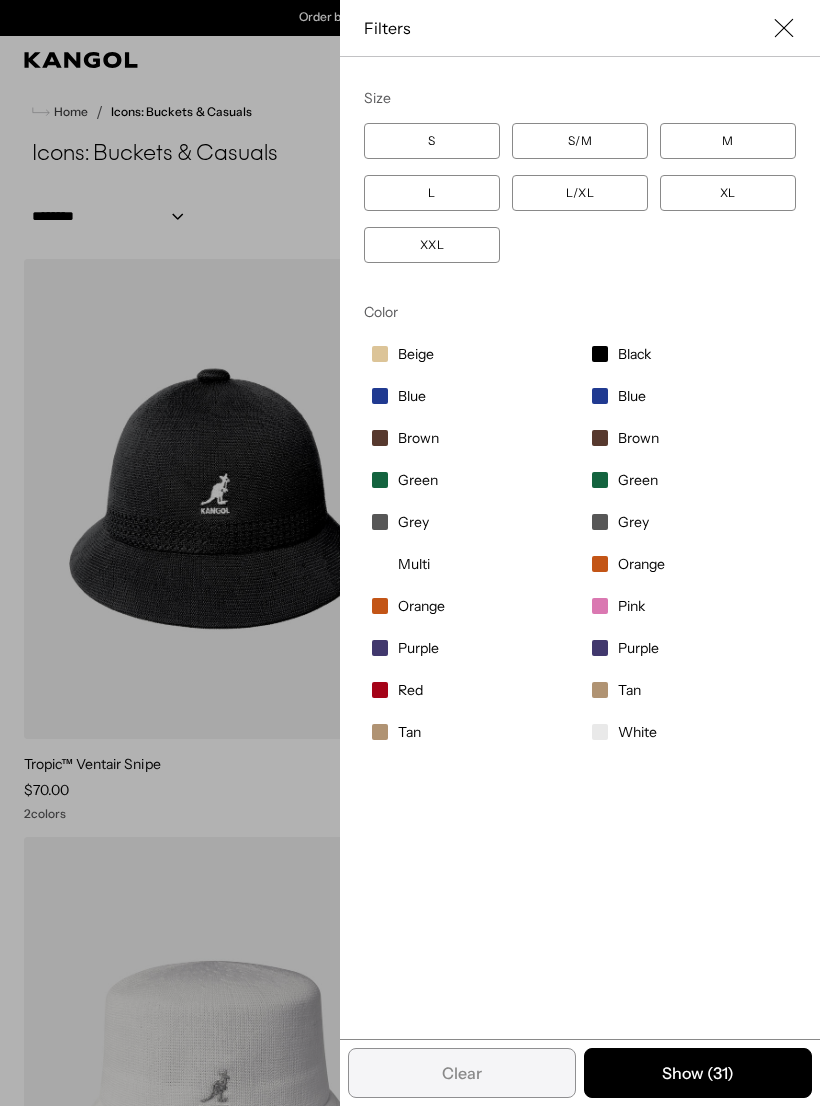 click on "Green" at bounding box center [418, 480] 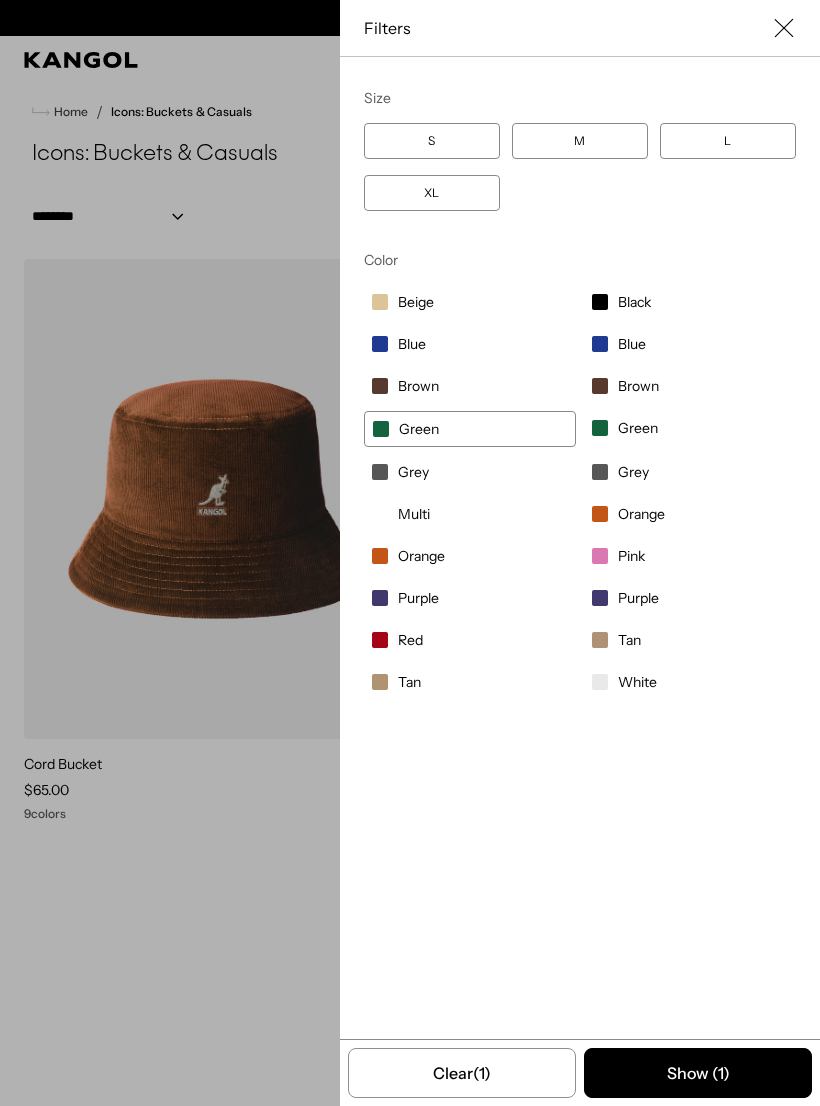 scroll, scrollTop: 0, scrollLeft: 0, axis: both 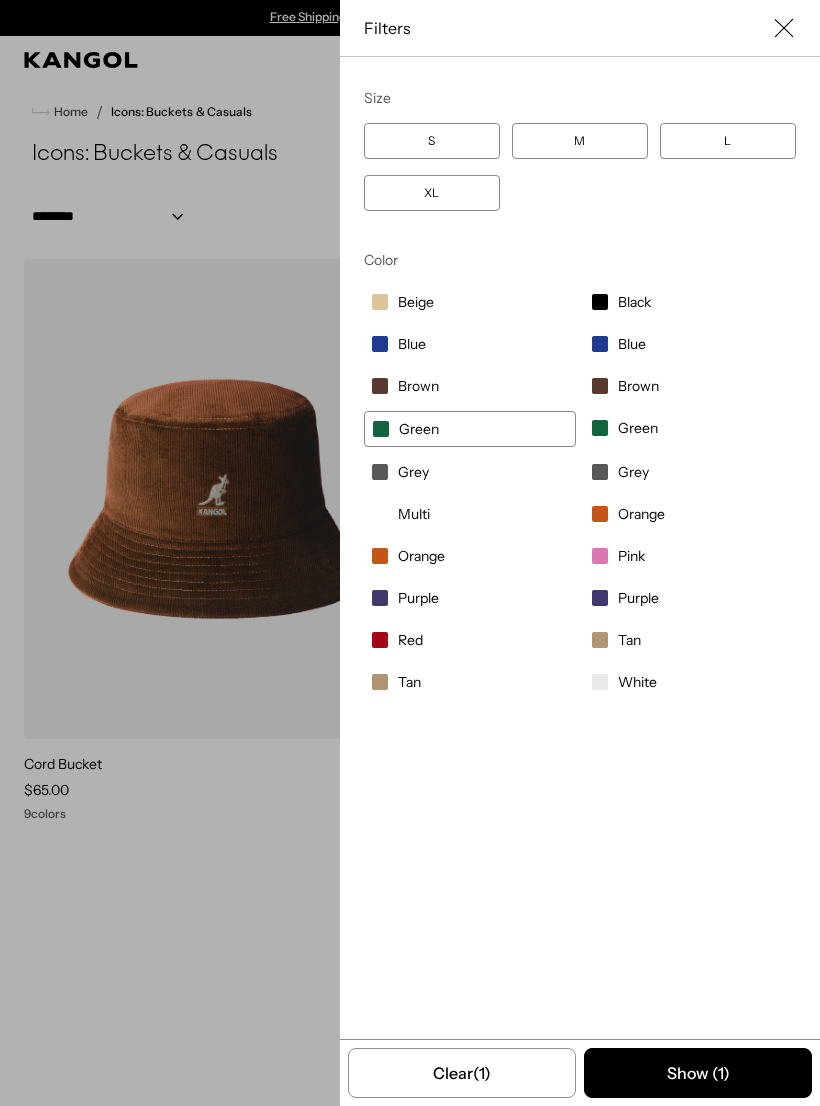 click at bounding box center (784, 28) 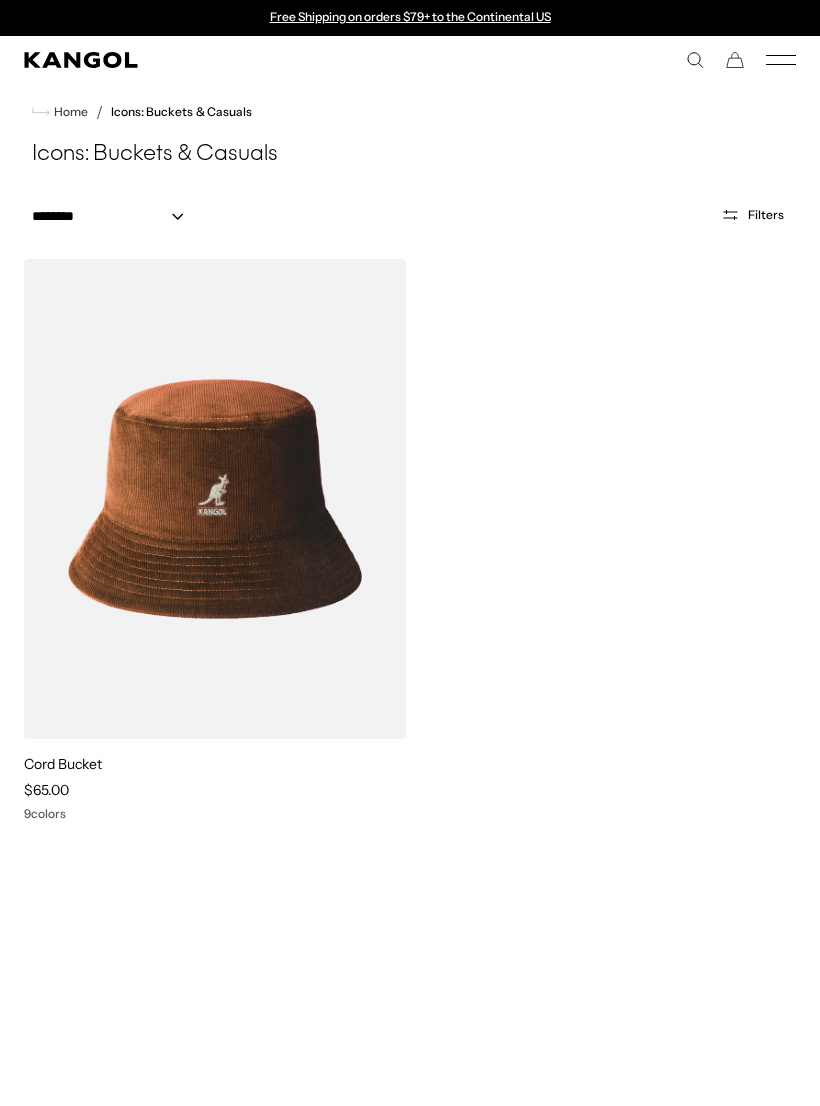 click 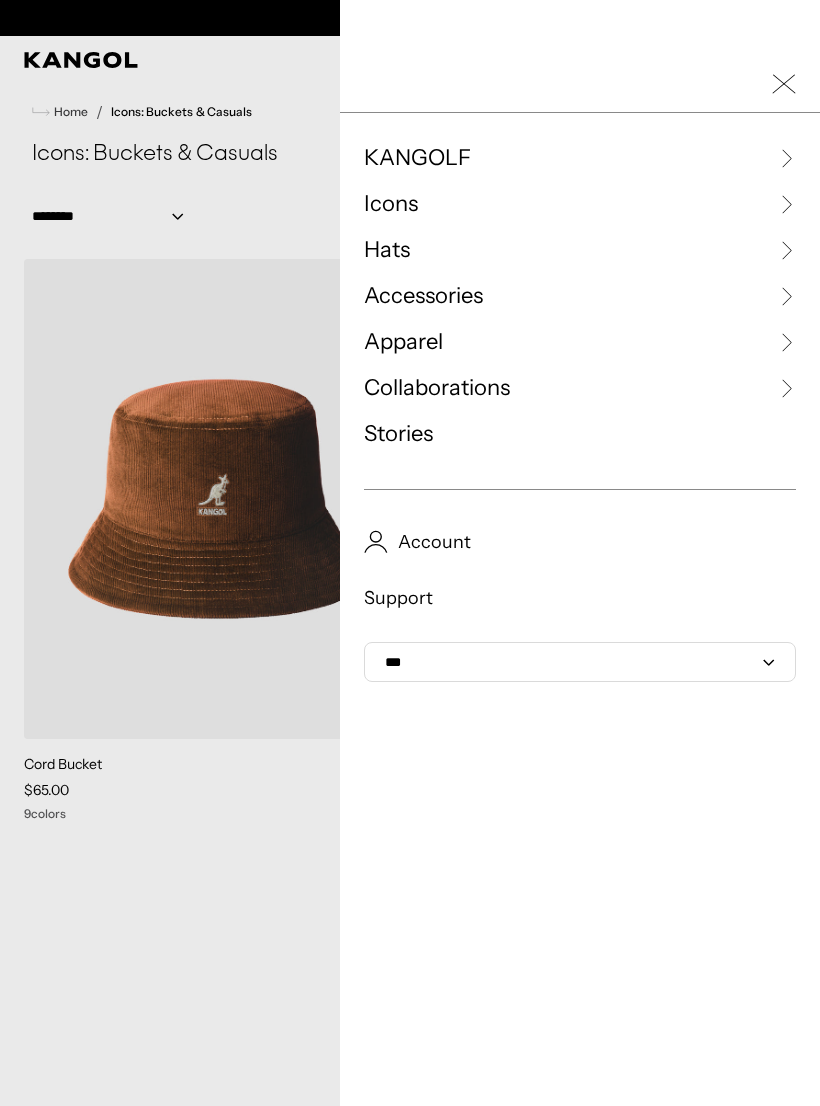 scroll, scrollTop: 0, scrollLeft: 0, axis: both 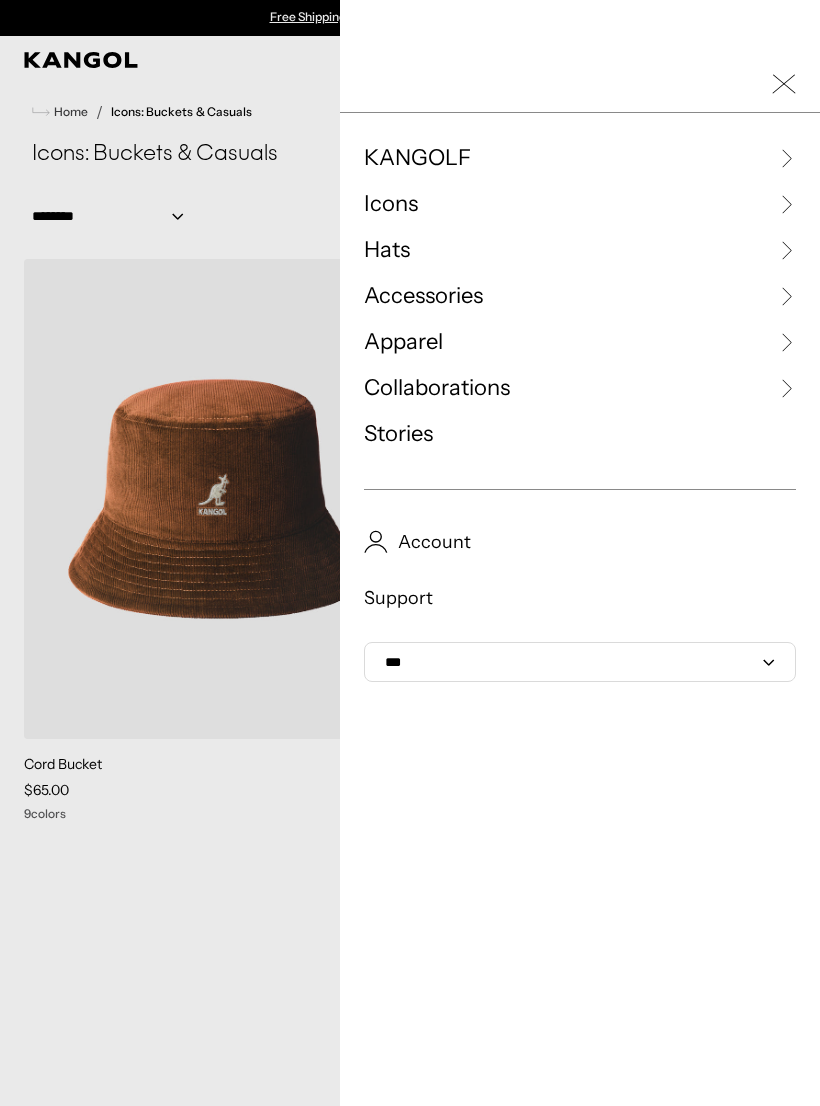 click 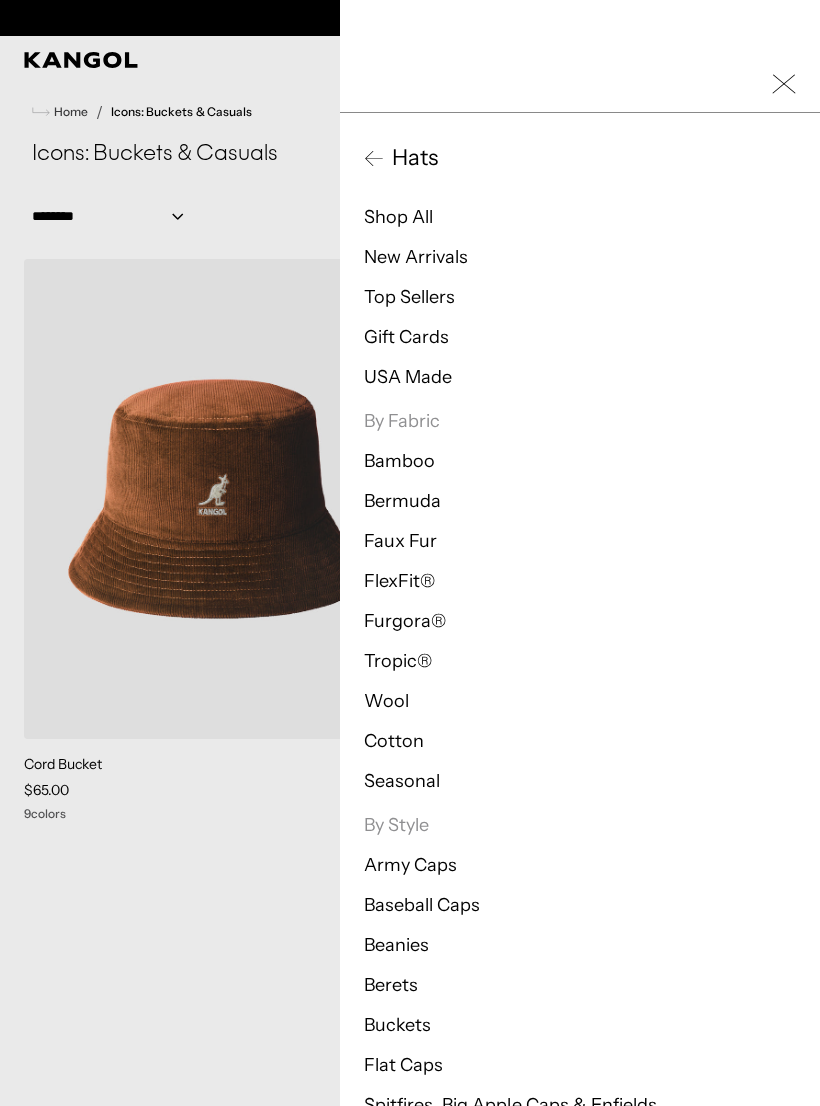 scroll 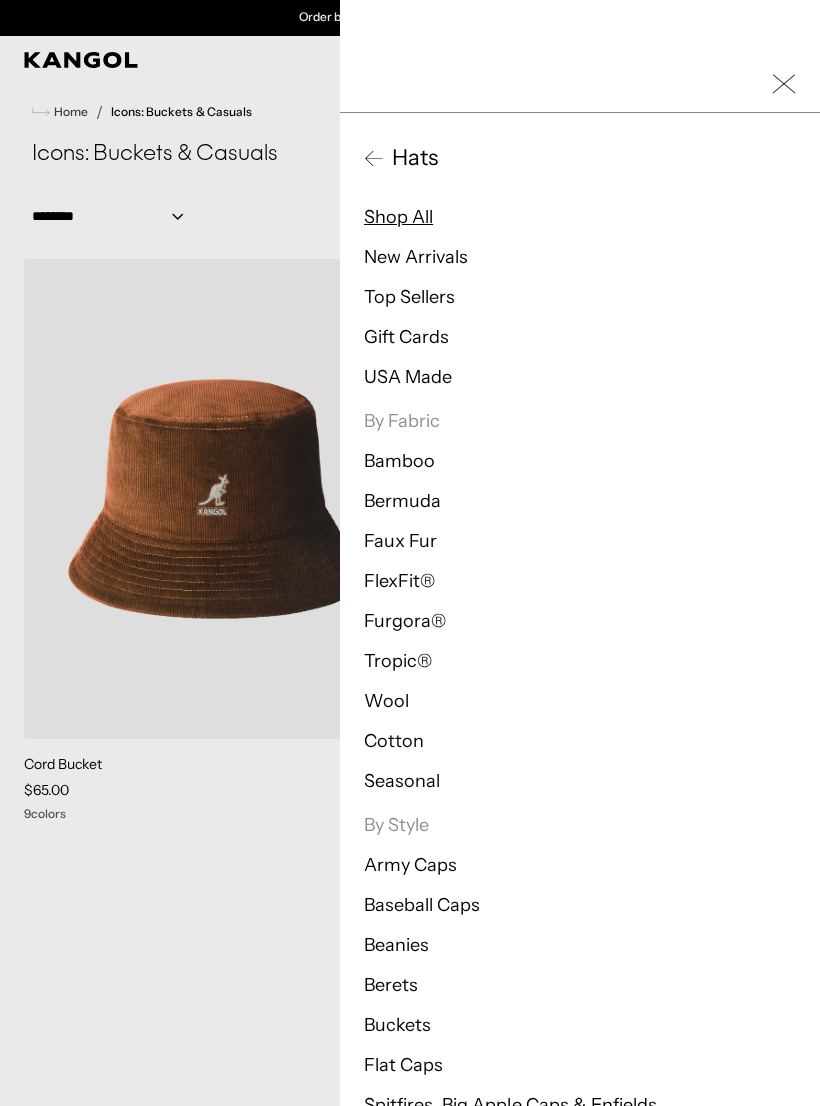 click on "Shop All" at bounding box center (398, 217) 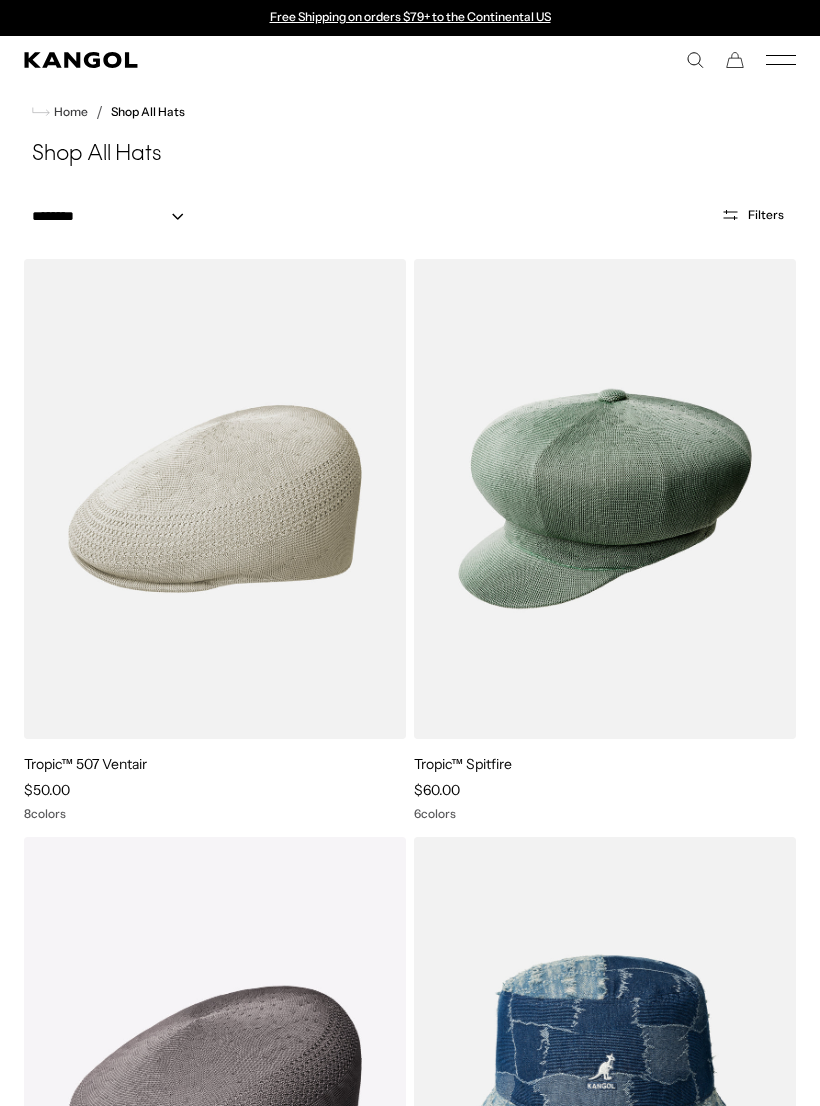 scroll, scrollTop: 0, scrollLeft: 0, axis: both 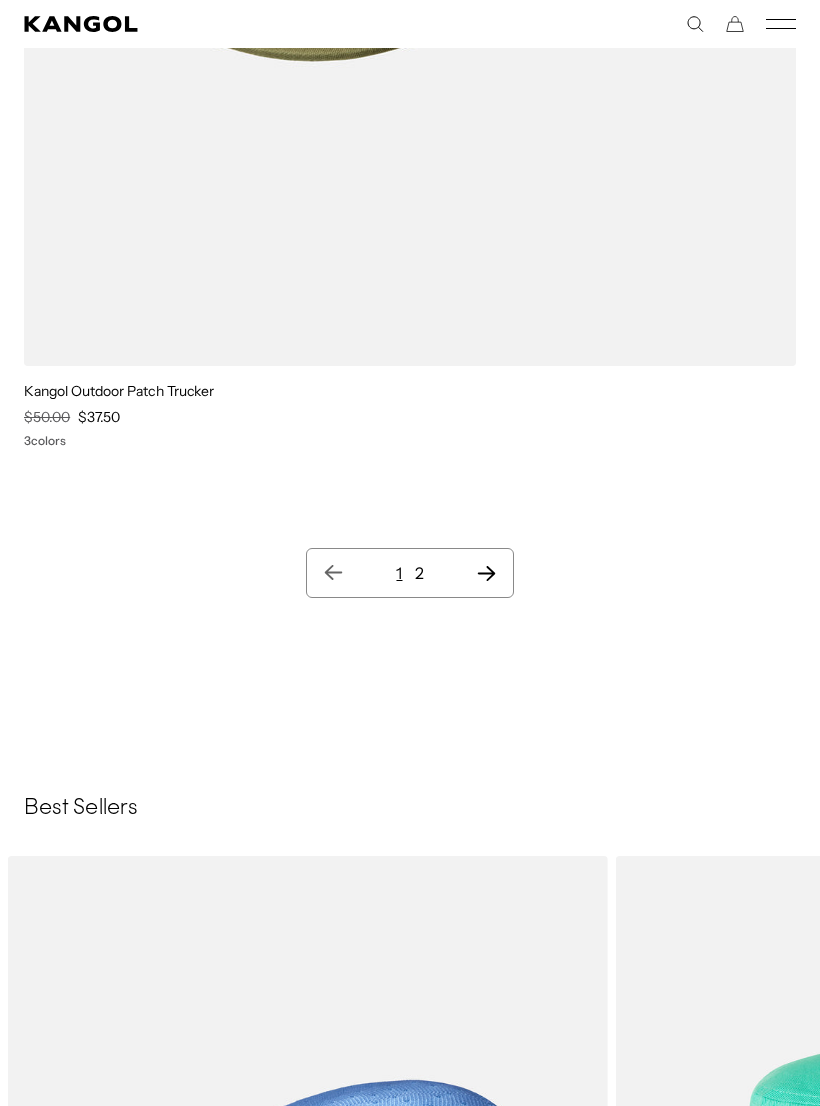 click 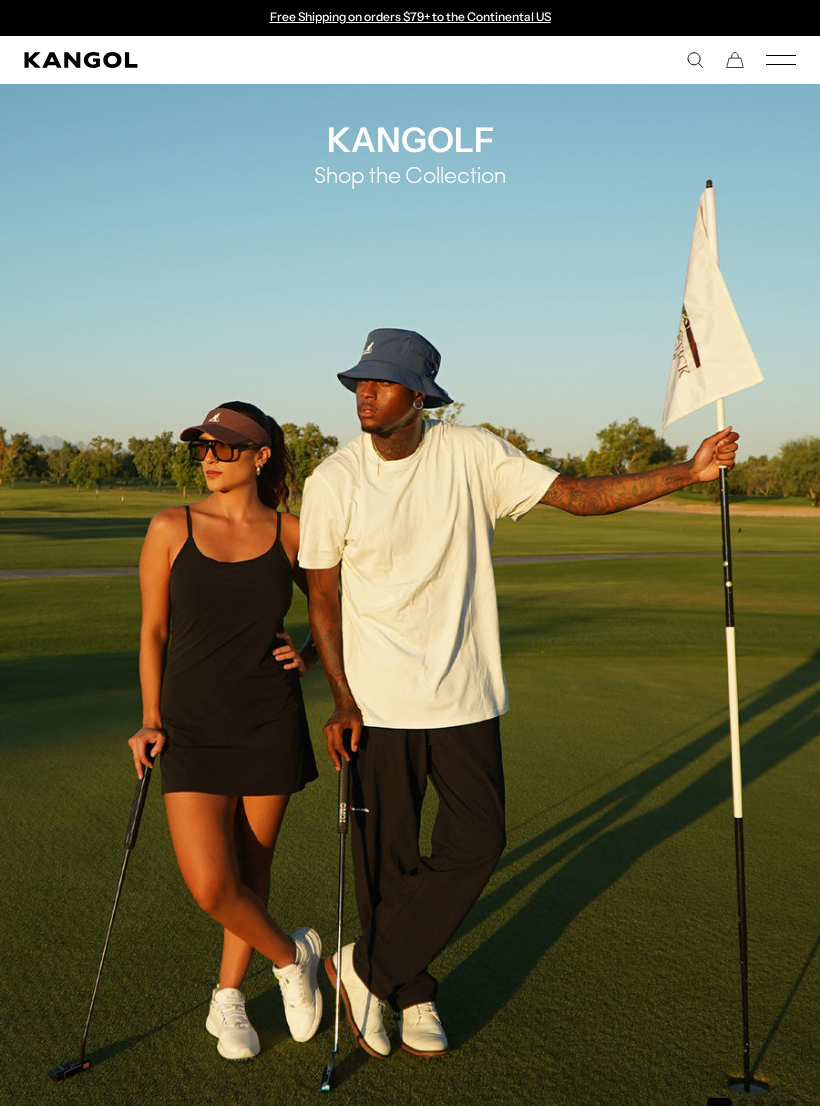 scroll, scrollTop: 74, scrollLeft: 0, axis: vertical 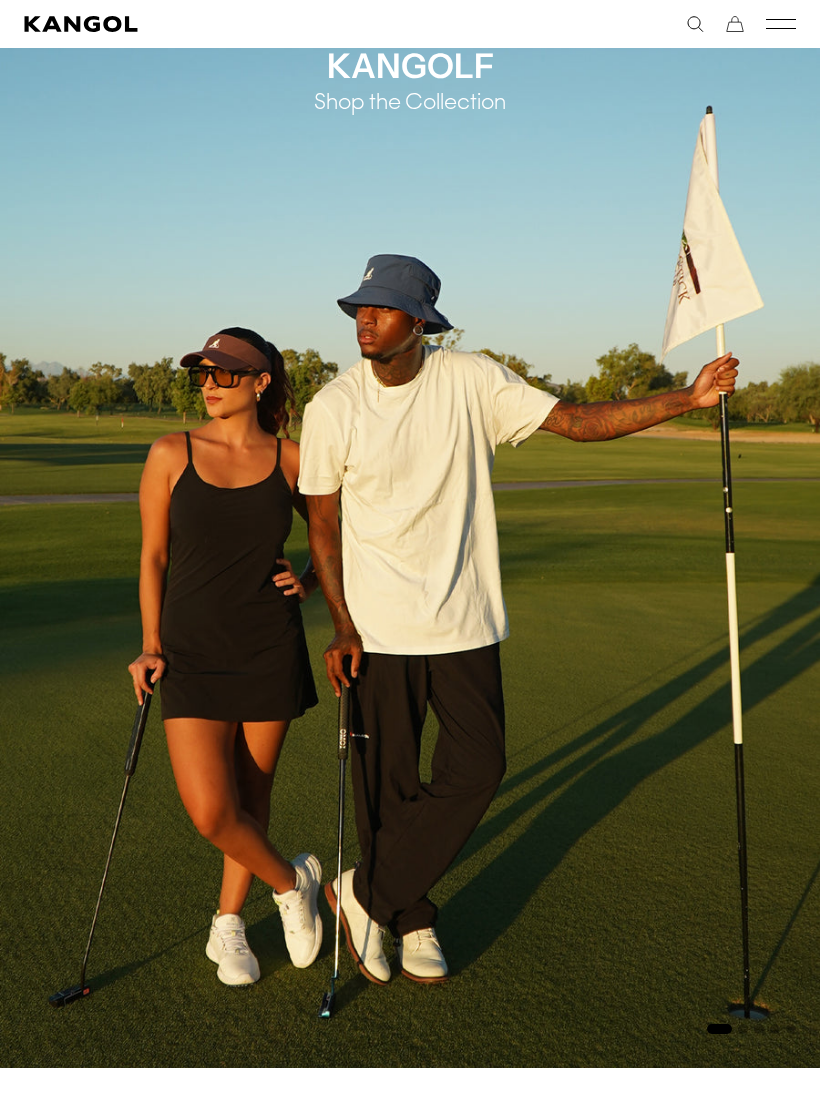 click 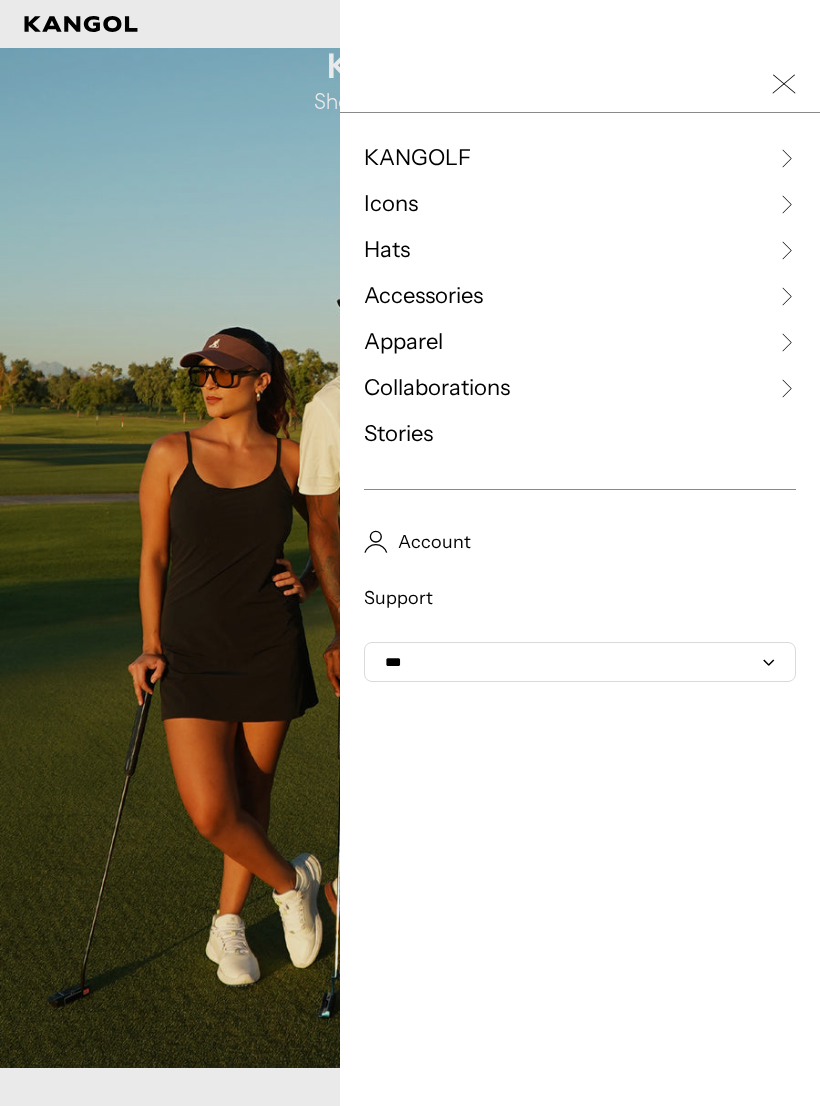 click on "Hats" at bounding box center [580, 250] 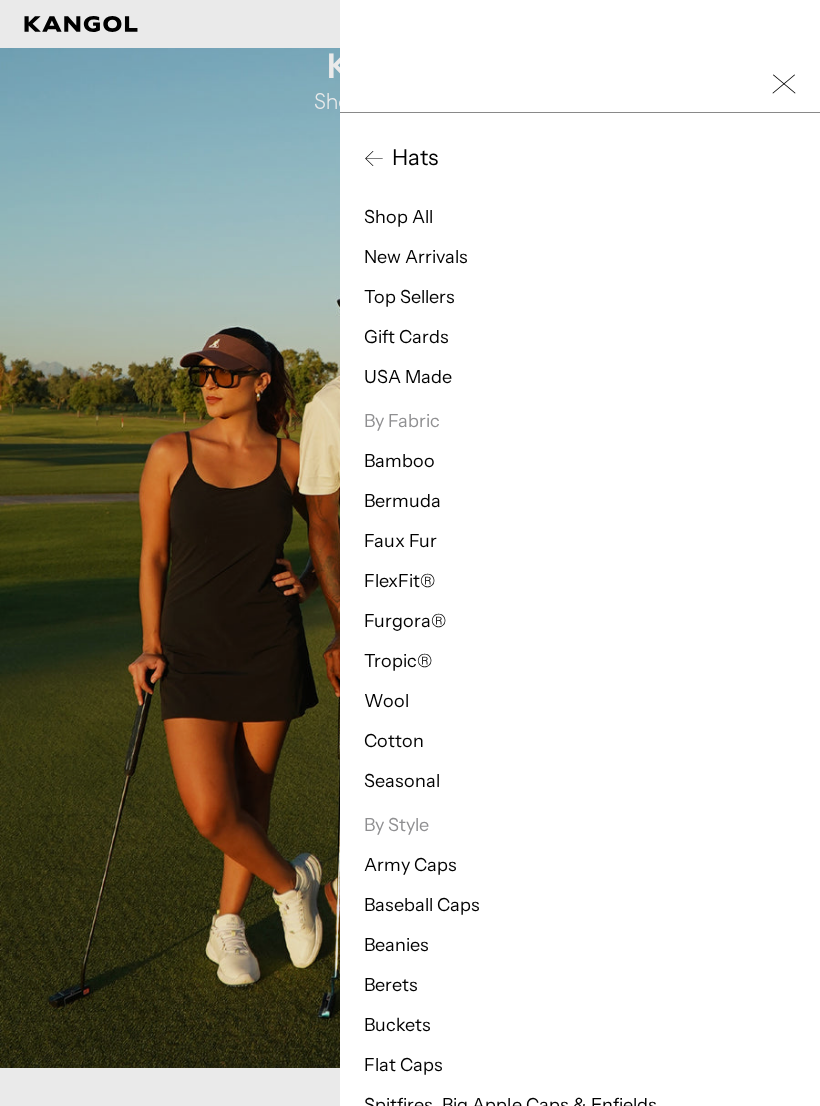 scroll, scrollTop: 0, scrollLeft: 412, axis: horizontal 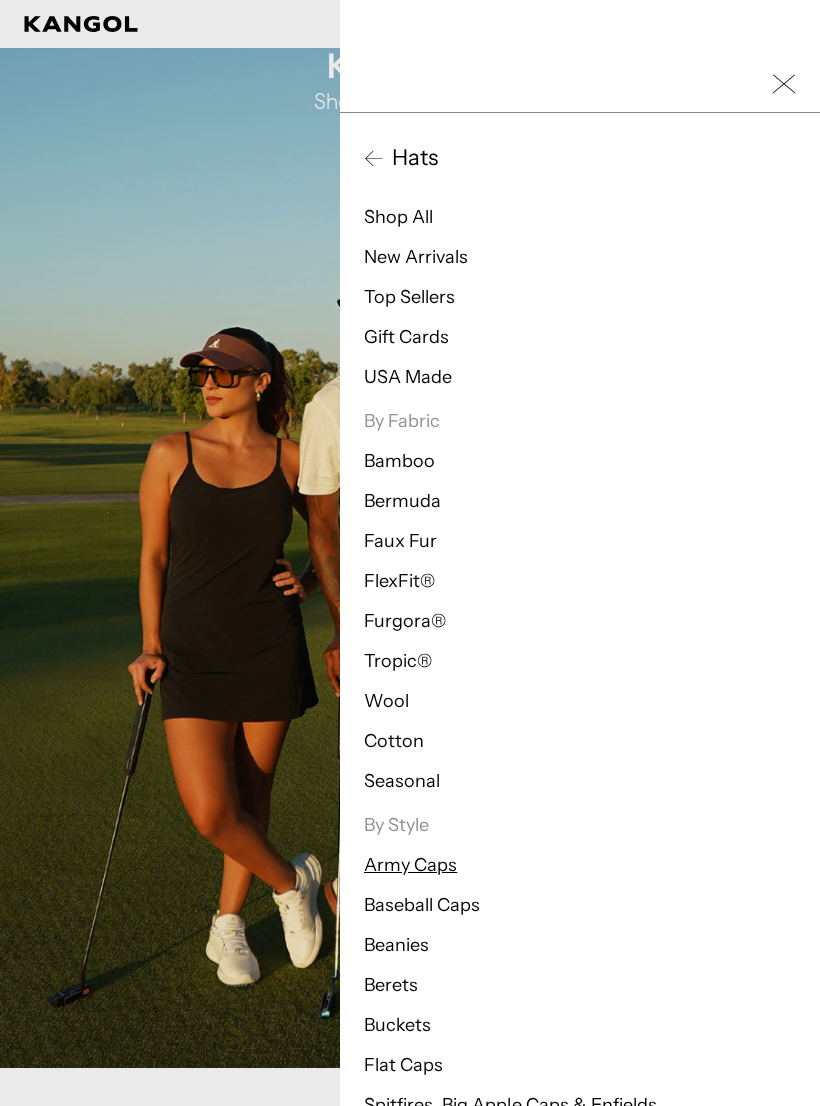 click on "Army Caps" at bounding box center (410, 865) 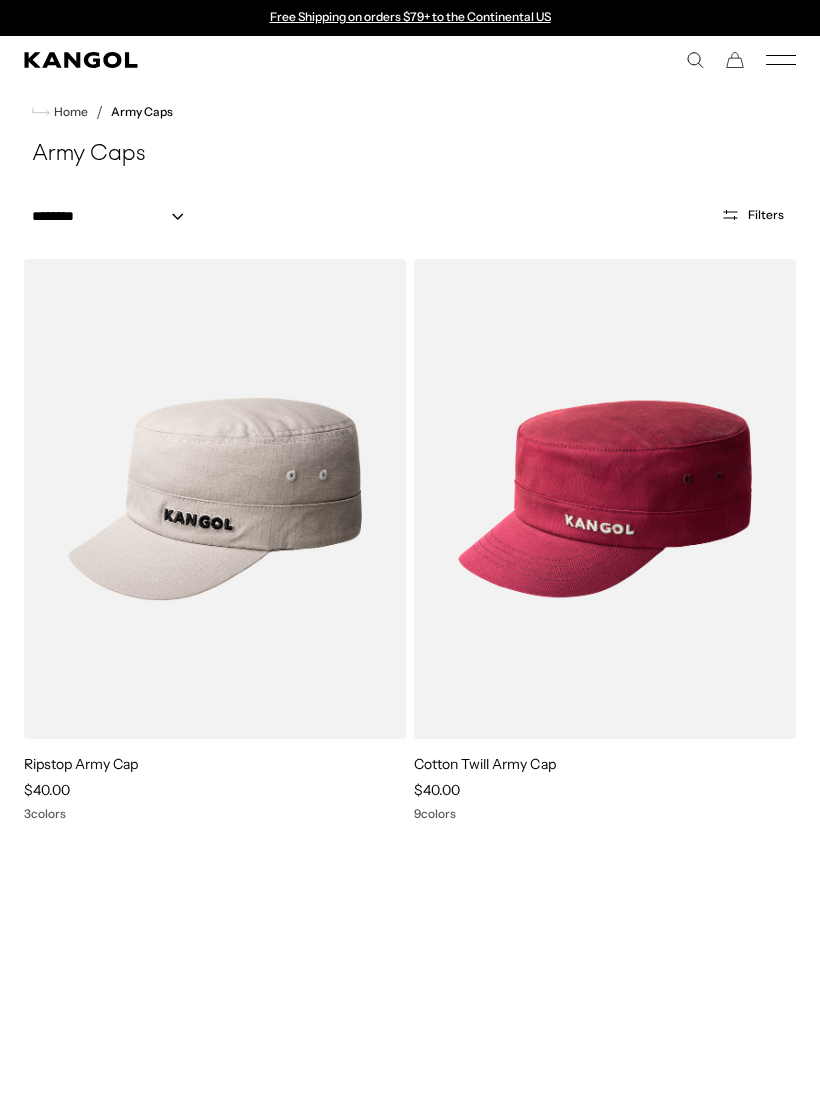 scroll, scrollTop: 0, scrollLeft: 0, axis: both 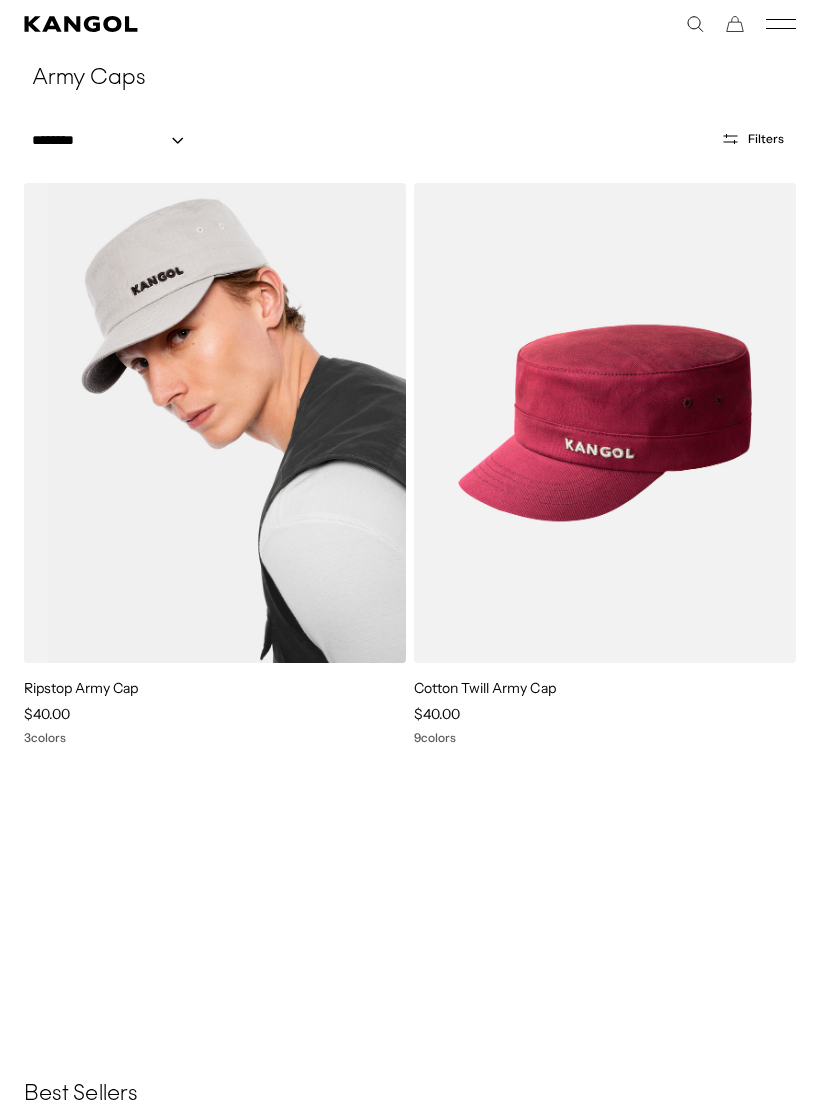 click at bounding box center [215, 423] 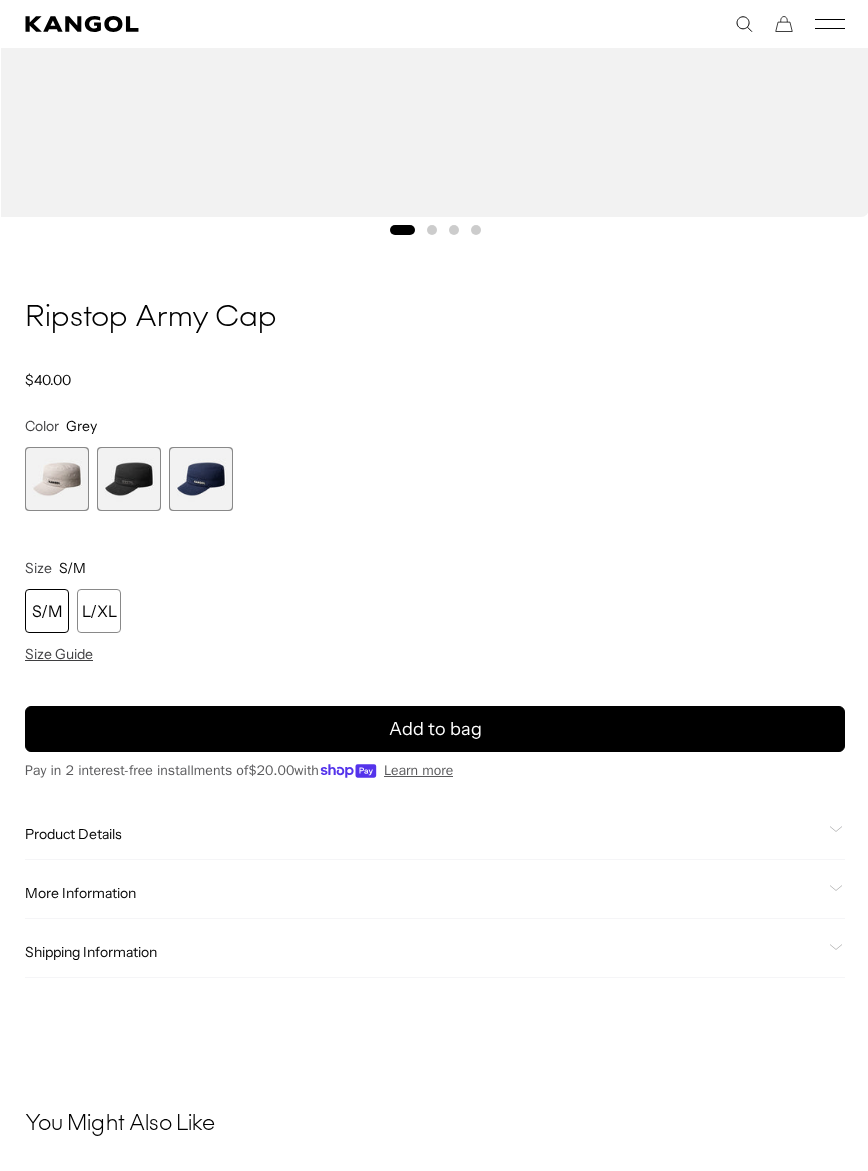 scroll, scrollTop: 1076, scrollLeft: 0, axis: vertical 